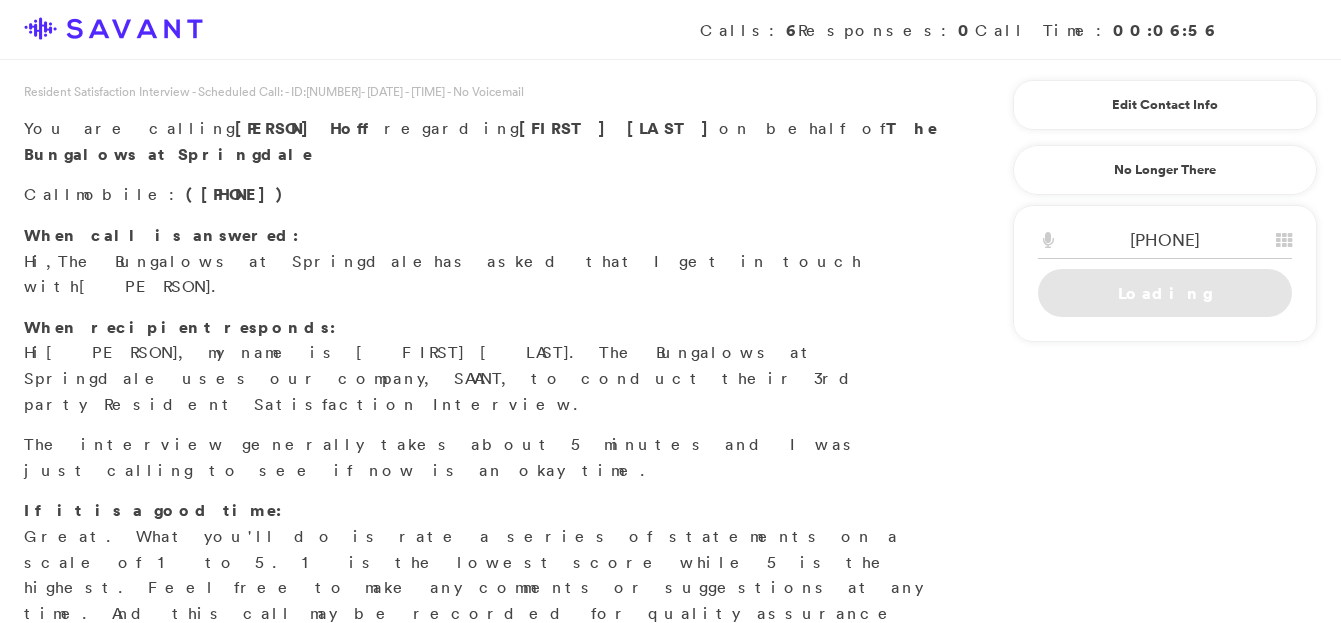 scroll, scrollTop: 0, scrollLeft: 0, axis: both 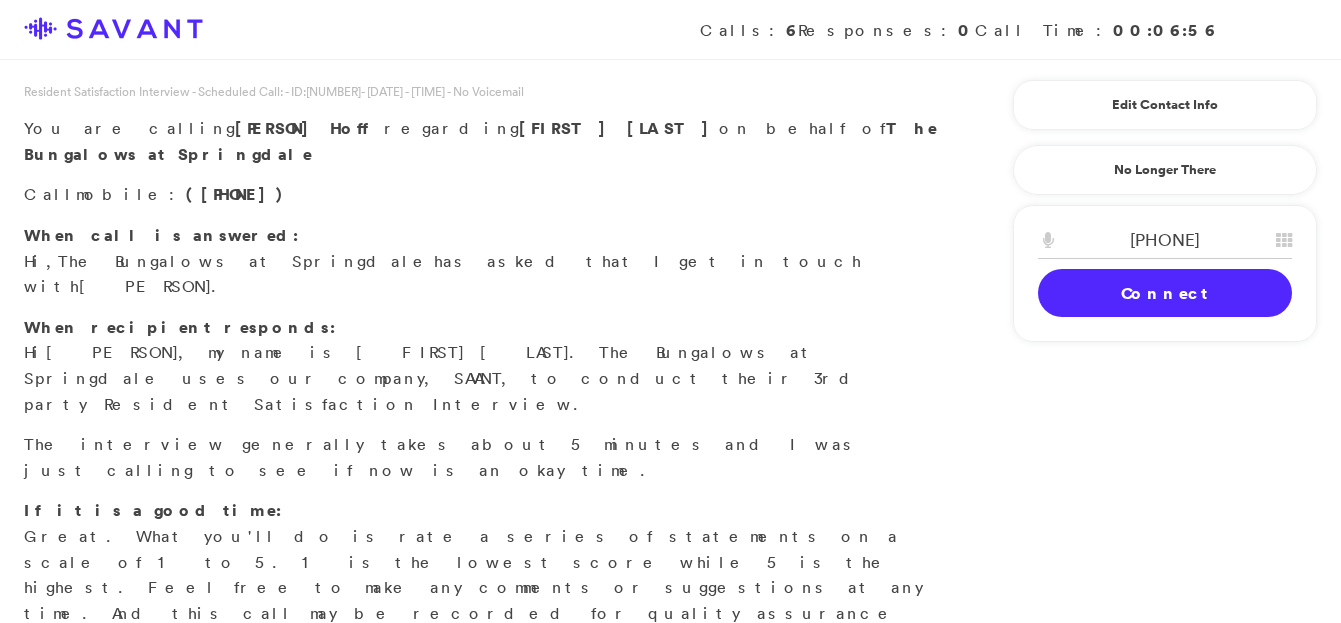 click on "Connect" at bounding box center (1165, 293) 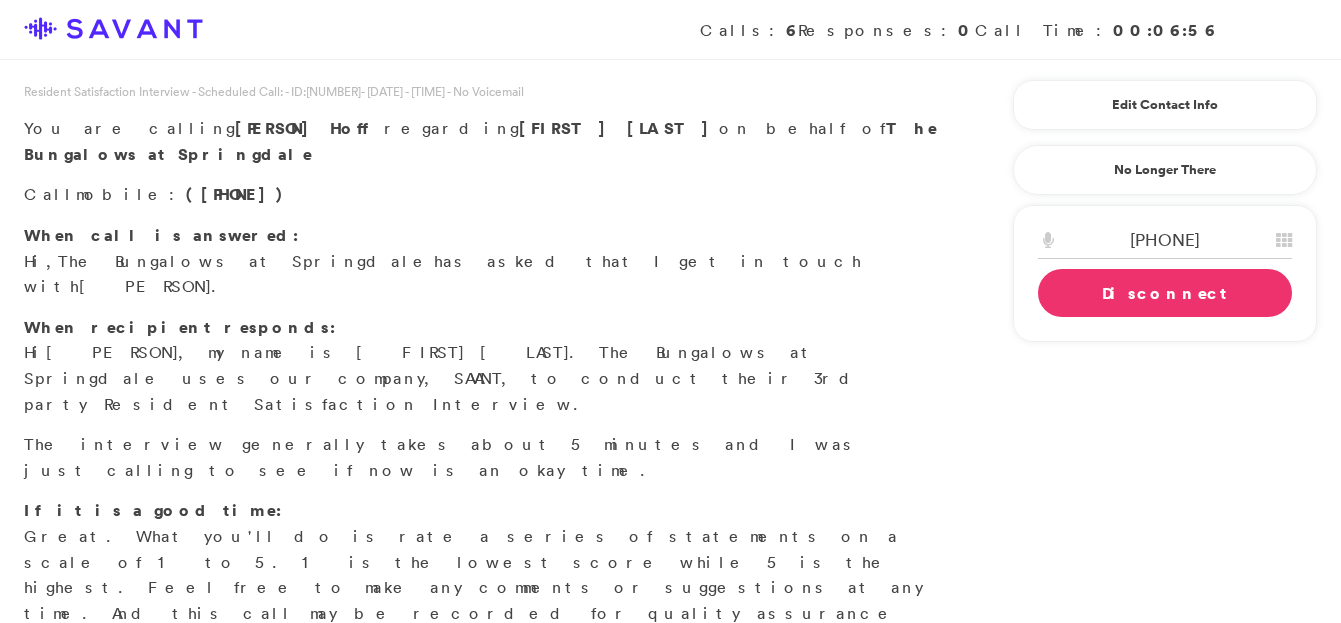 click on "Start Survey" at bounding box center (139, 695) 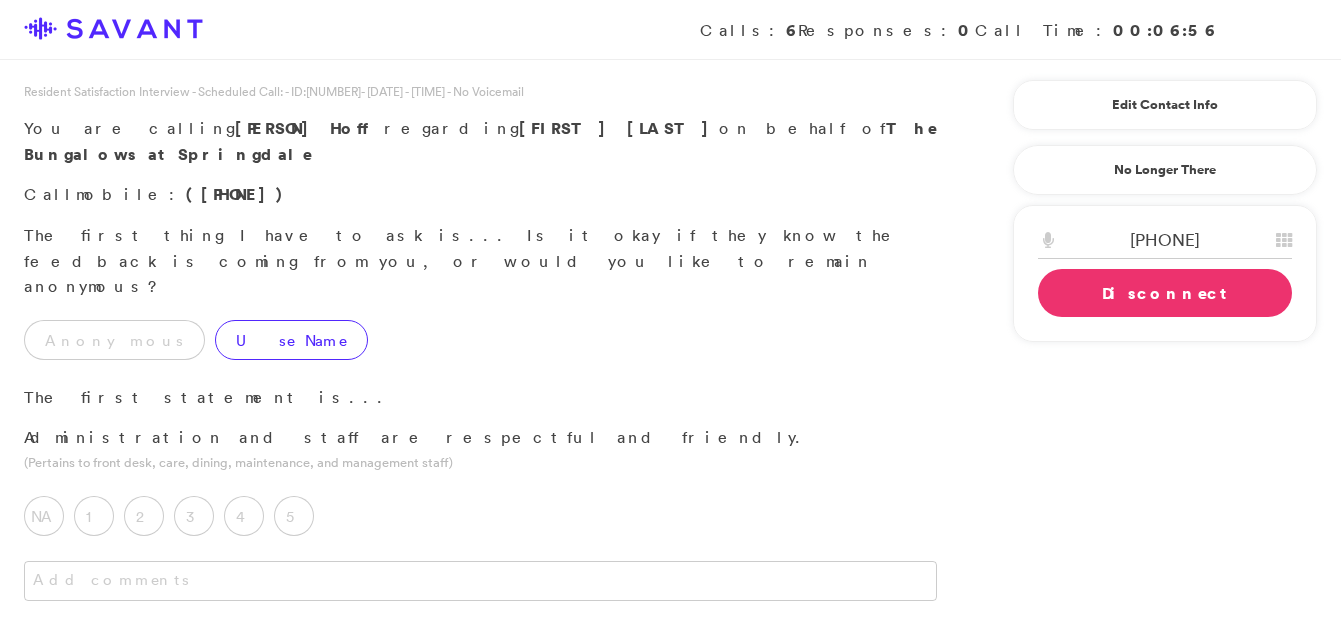 click on "Use Name" at bounding box center (291, 340) 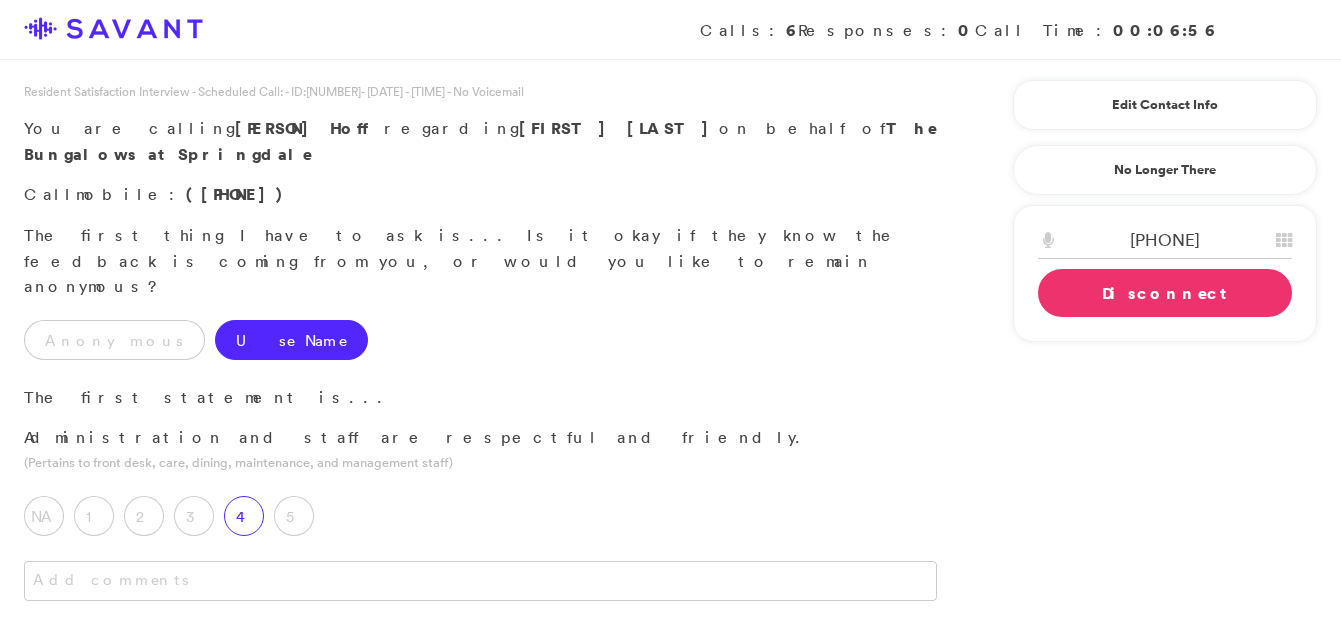 click on "4" at bounding box center [244, 516] 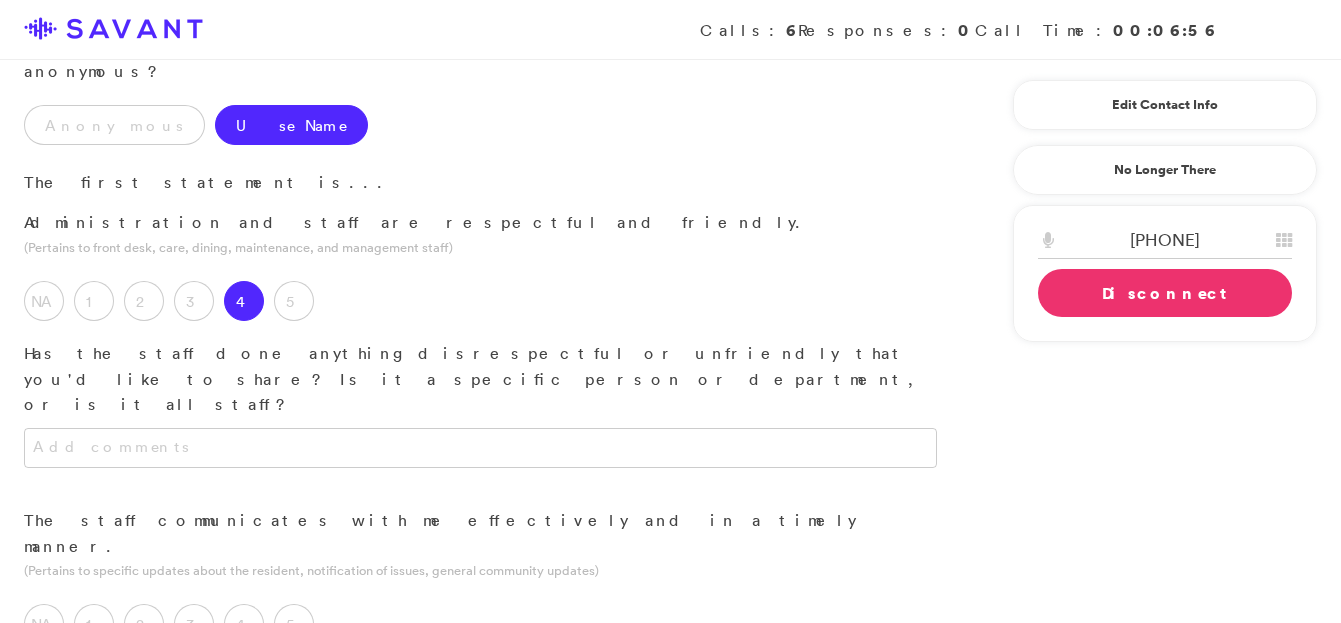 scroll, scrollTop: 220, scrollLeft: 0, axis: vertical 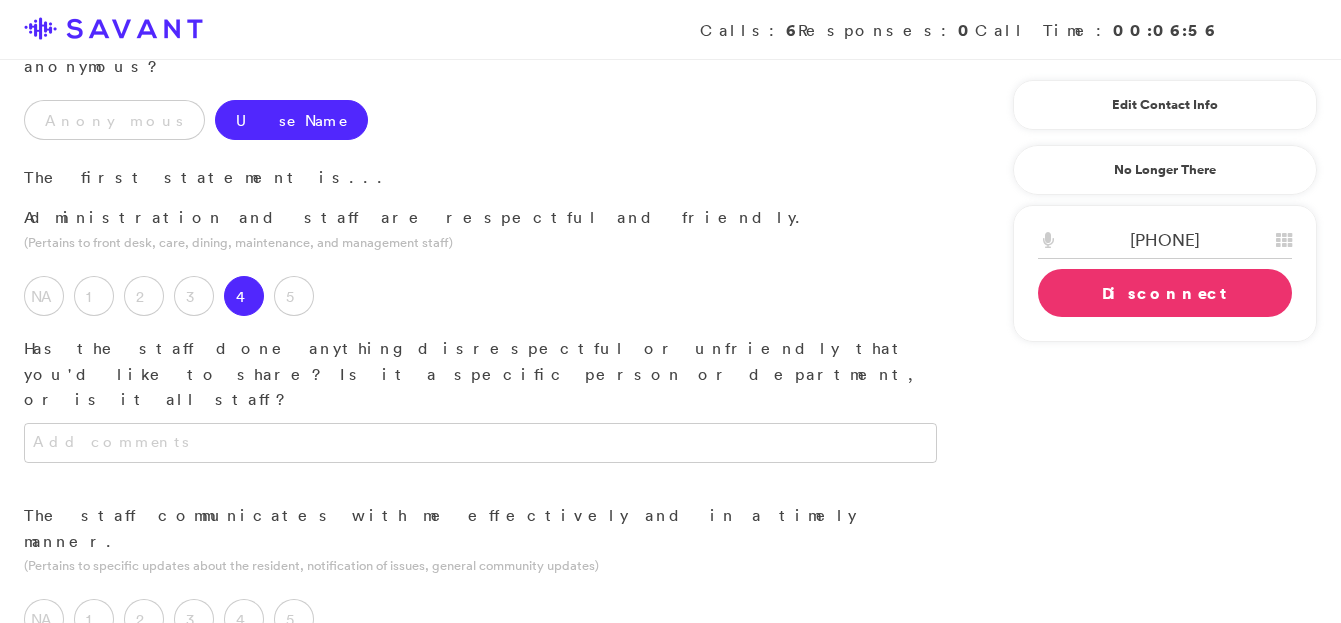 click on "Administration and staff are respectful and friendly. (Pertains to front desk, care, dining, maintenance, and management staff) NA 1 2 3 4 5 Has the staff done anything disrespectful or unfriendly that you'd like to share? Is it a specific person or department, or is it all staff? What is it that the staff do that makes you feel comfortable and respected whenever you see them? Is it a specific person or department, or is it all staff? Is there any particular moment or anything they've done that really stood out?" at bounding box center [480, 354] 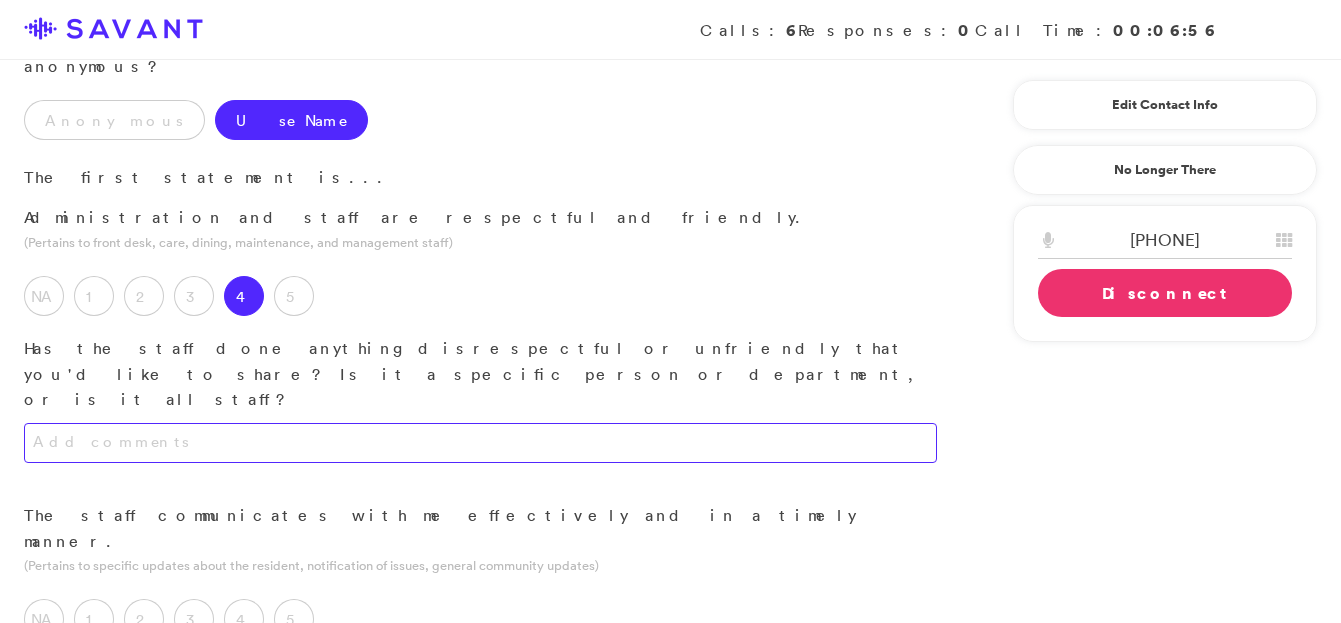click at bounding box center (480, 443) 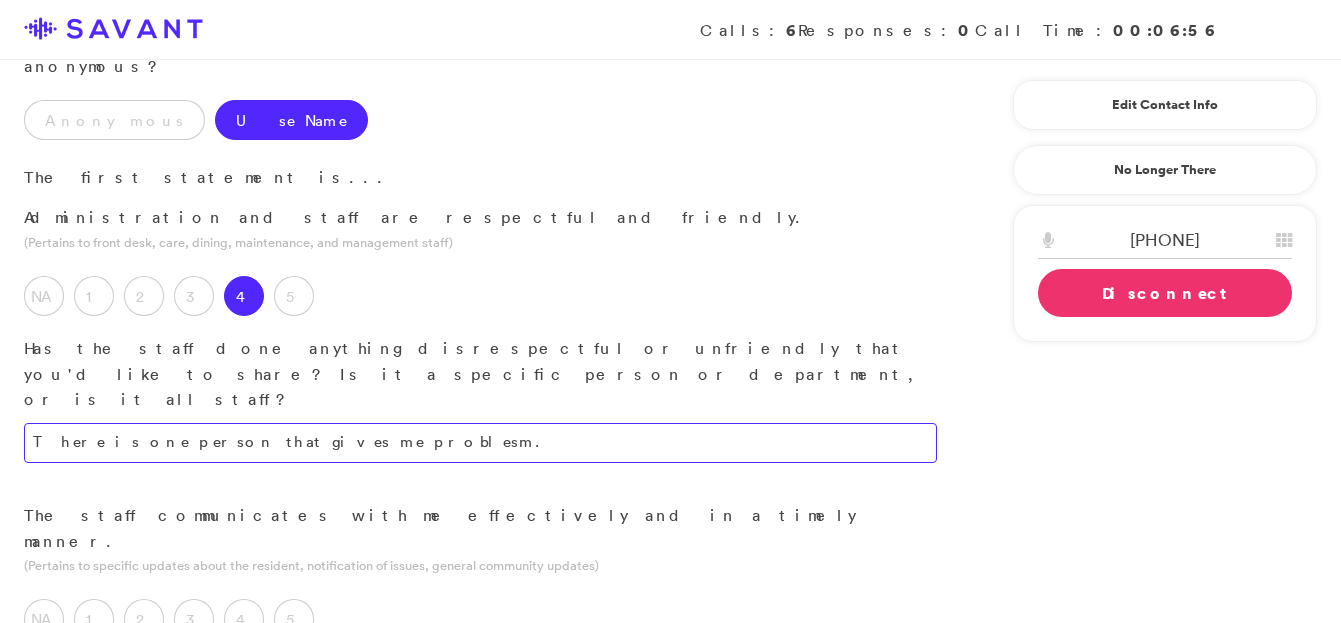 click on "There is one person that gives me problesm." at bounding box center (480, 443) 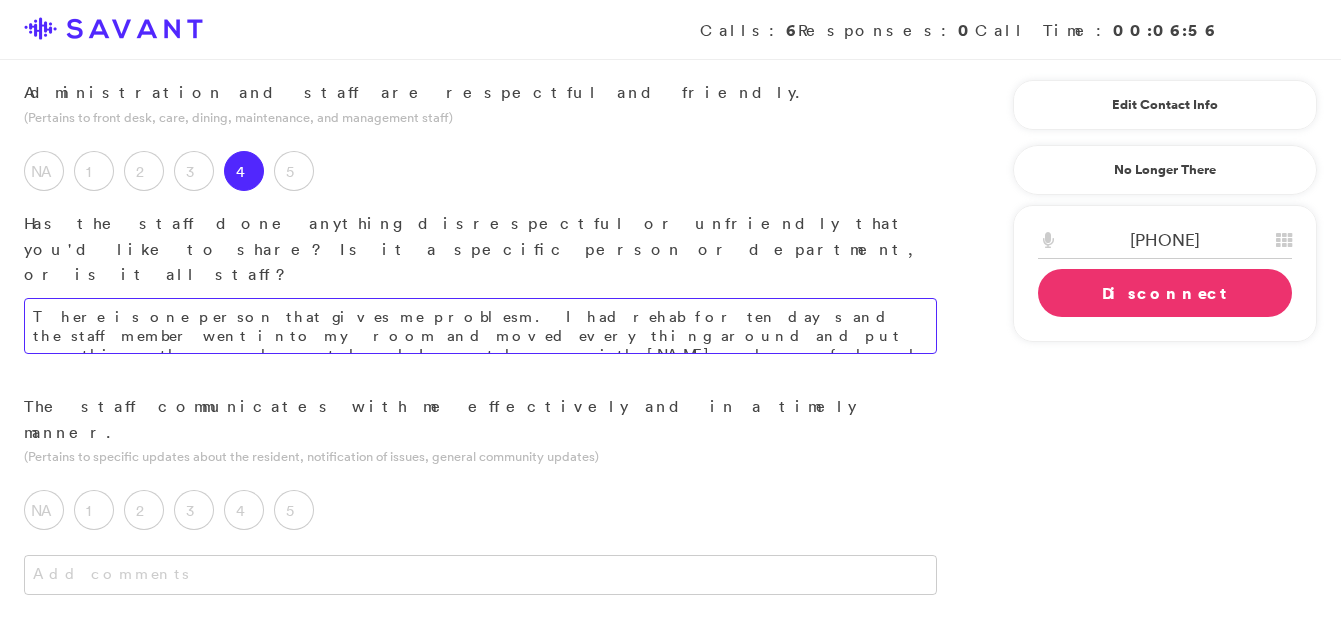 scroll, scrollTop: 350, scrollLeft: 0, axis: vertical 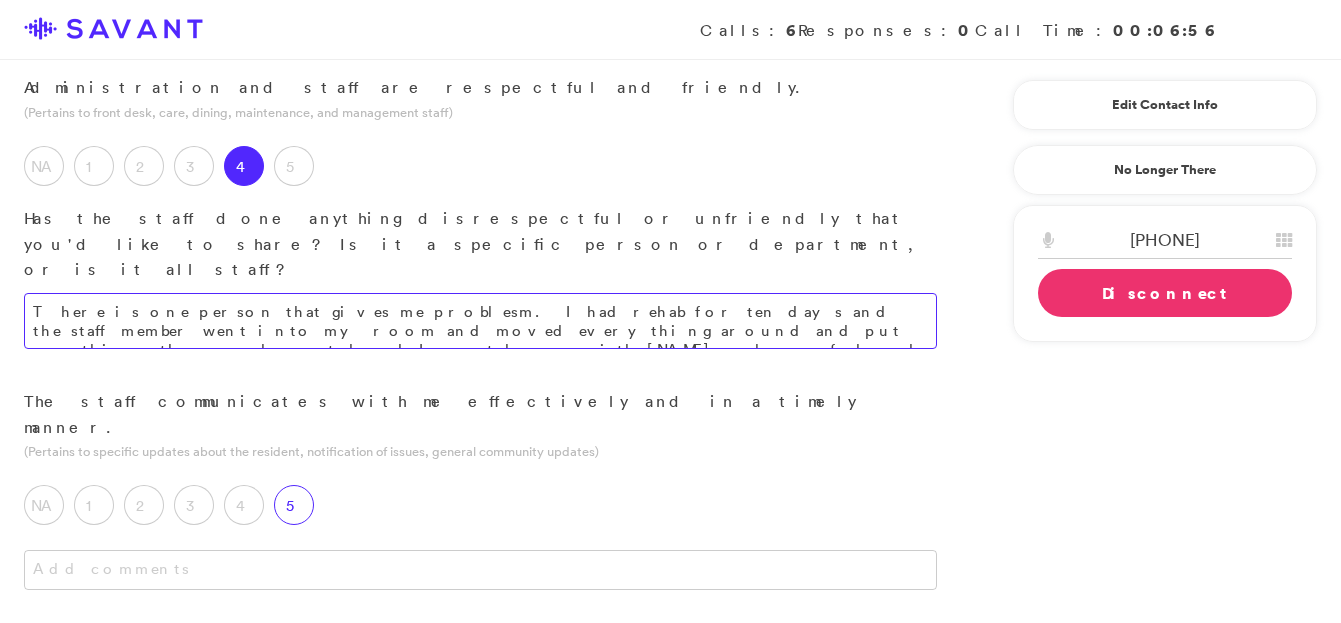 type on "There is one person that gives me problesm. I had rehab for ten days and the staff member went into my room and moved everything around and put my things the way she wanted and Im not happy with [NAME] makes me feel and she took my medications but let" 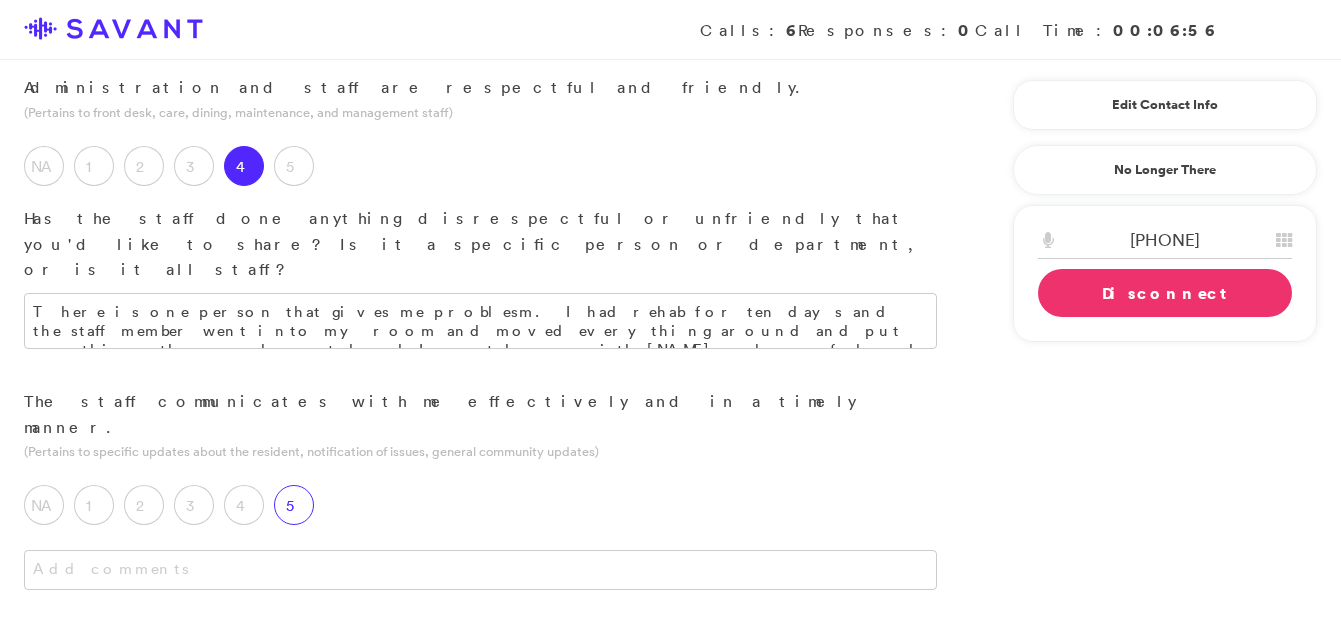 click on "5" at bounding box center [294, 505] 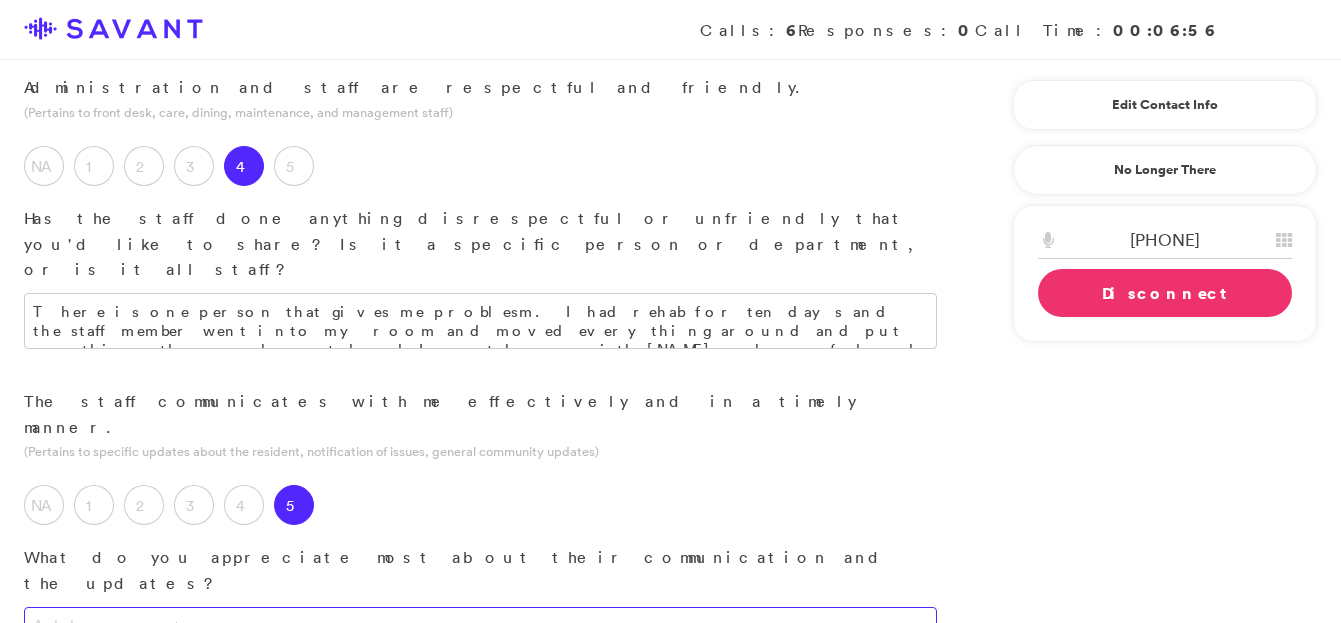 click at bounding box center [480, 627] 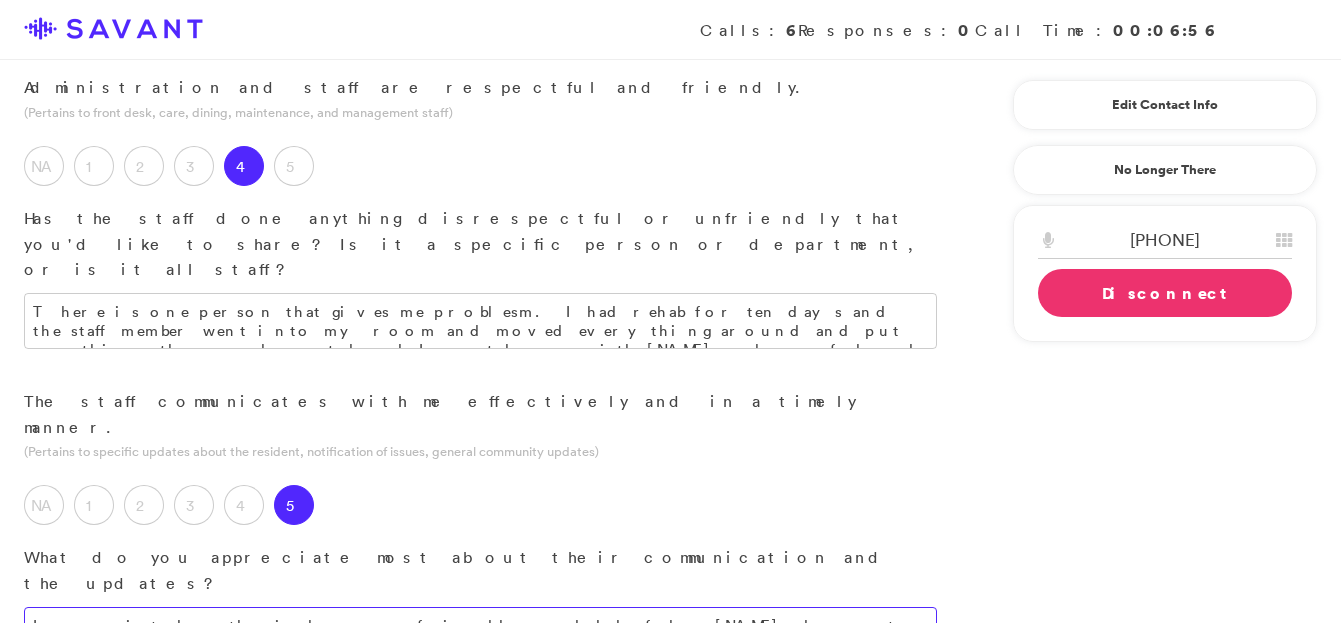 click on "I appreciate how the girls are so friendly and helpful. [NAME] does not like me calling them but they tell me to call them anyway." at bounding box center (480, 627) 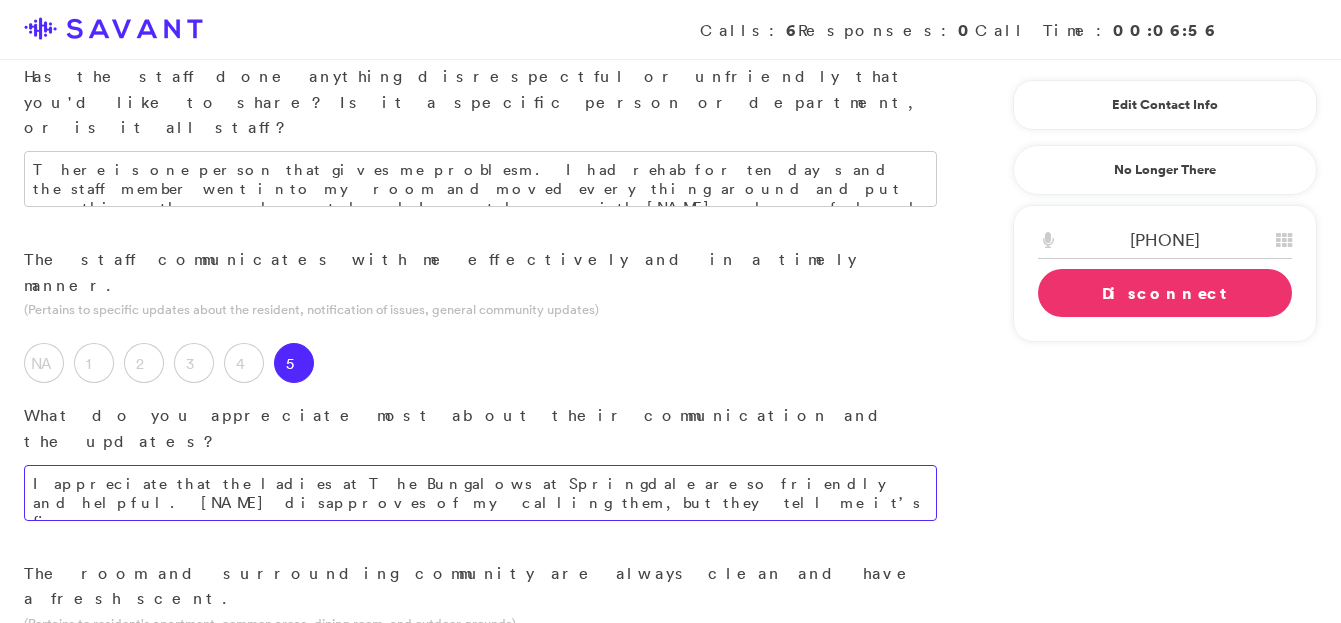 scroll, scrollTop: 555, scrollLeft: 0, axis: vertical 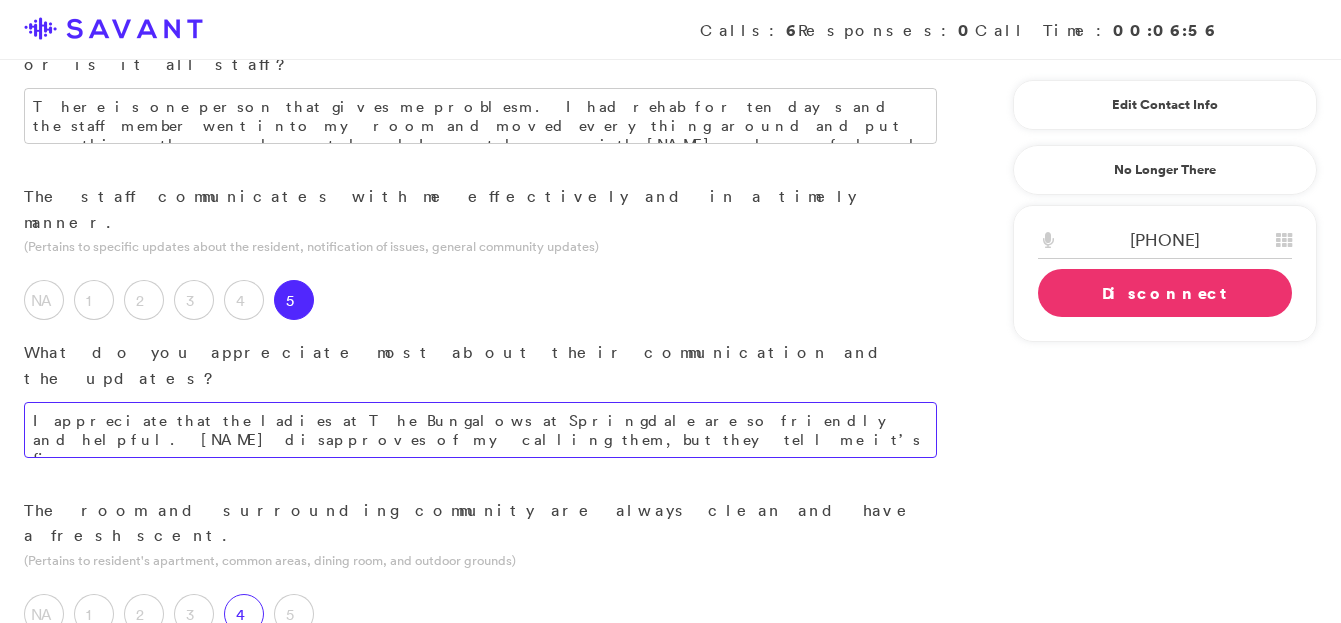 type on "I appreciate that the ladies at The Bungalows at Springdale are so friendly and helpful. [NAME] disapproves of my calling them, but they tell me it’s fine." 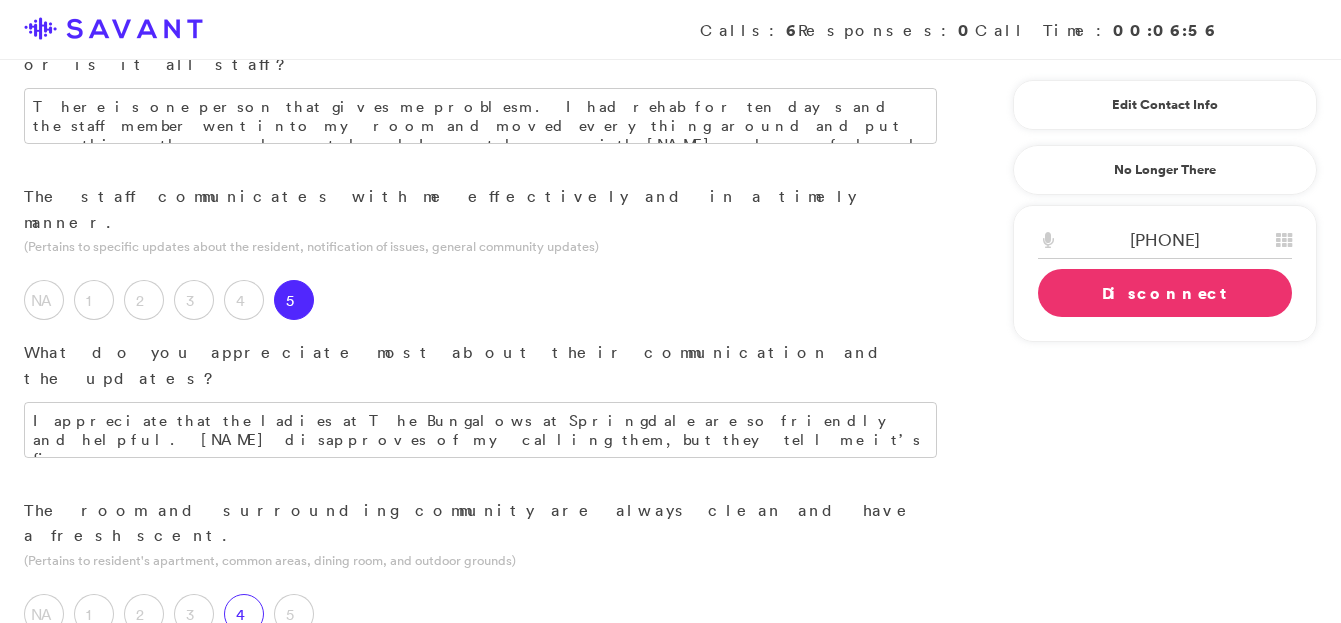 click on "4" at bounding box center (244, 614) 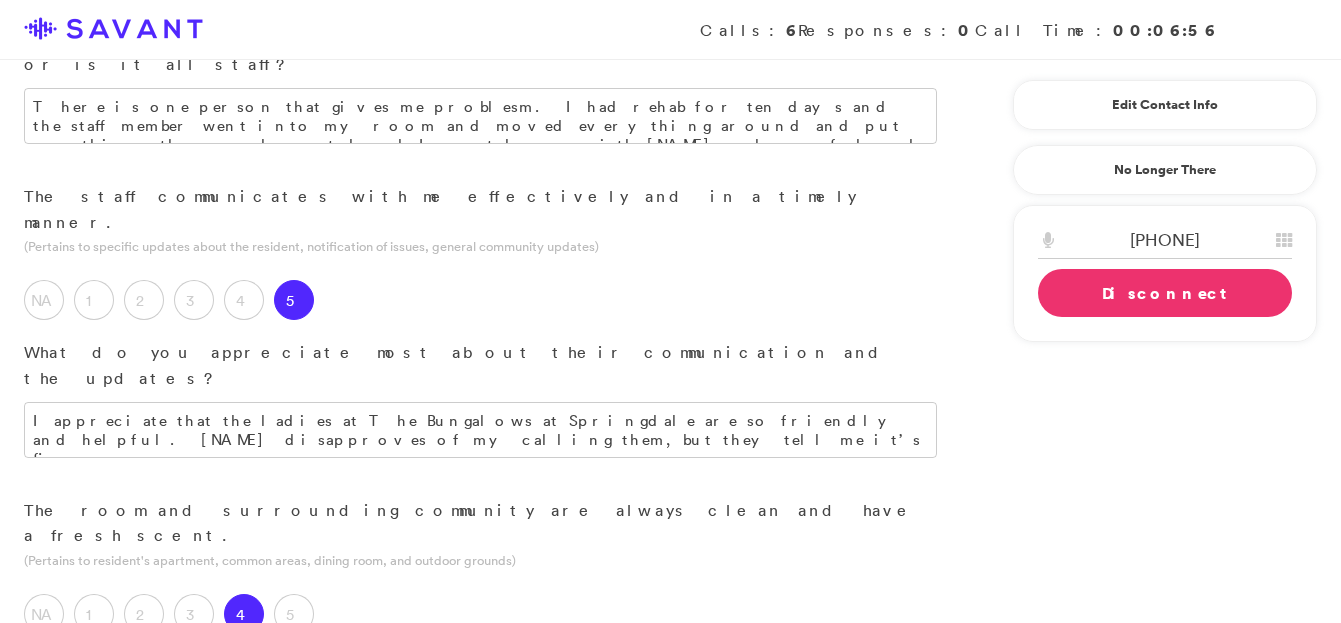 click at bounding box center (480, 786) 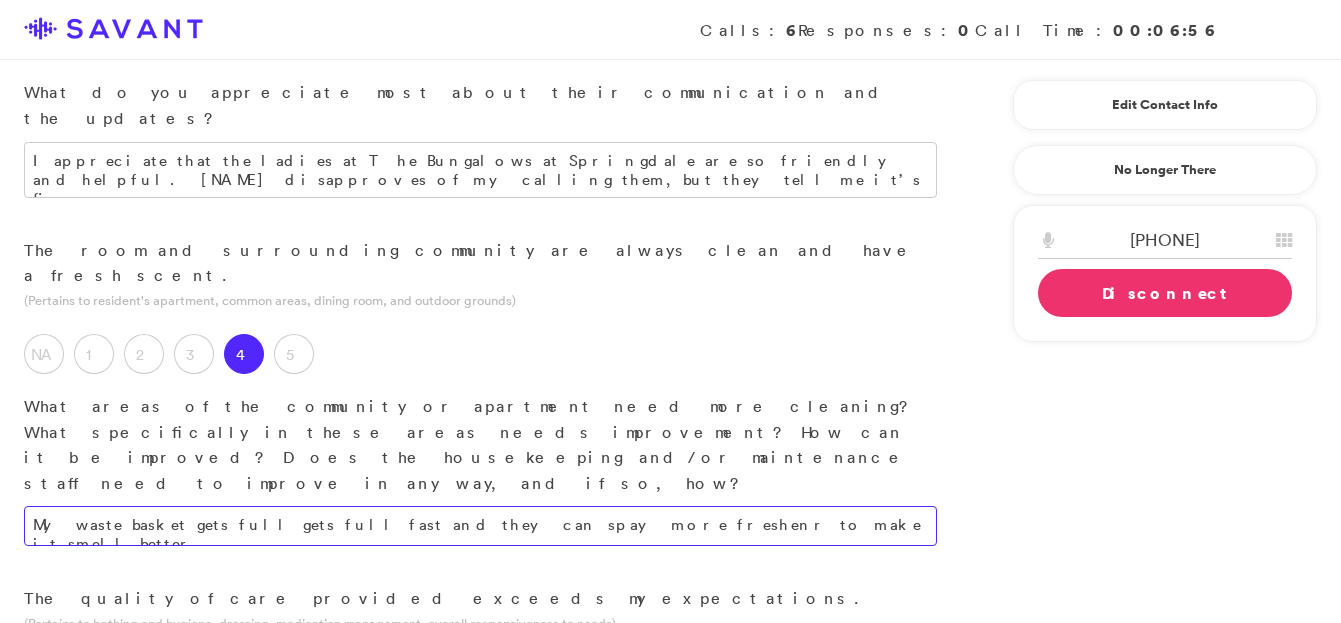 scroll, scrollTop: 820, scrollLeft: 0, axis: vertical 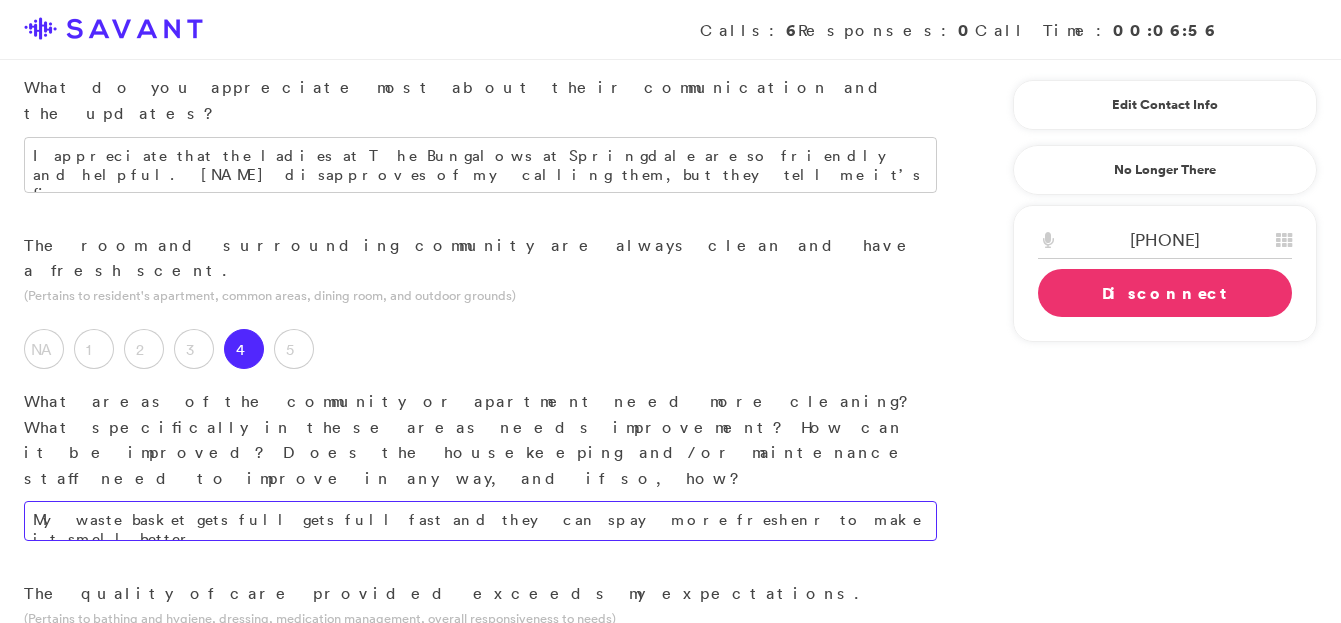 click on "My waste basket gets full gets full fast and they can spay more freshenr to make it smell better." at bounding box center (480, 521) 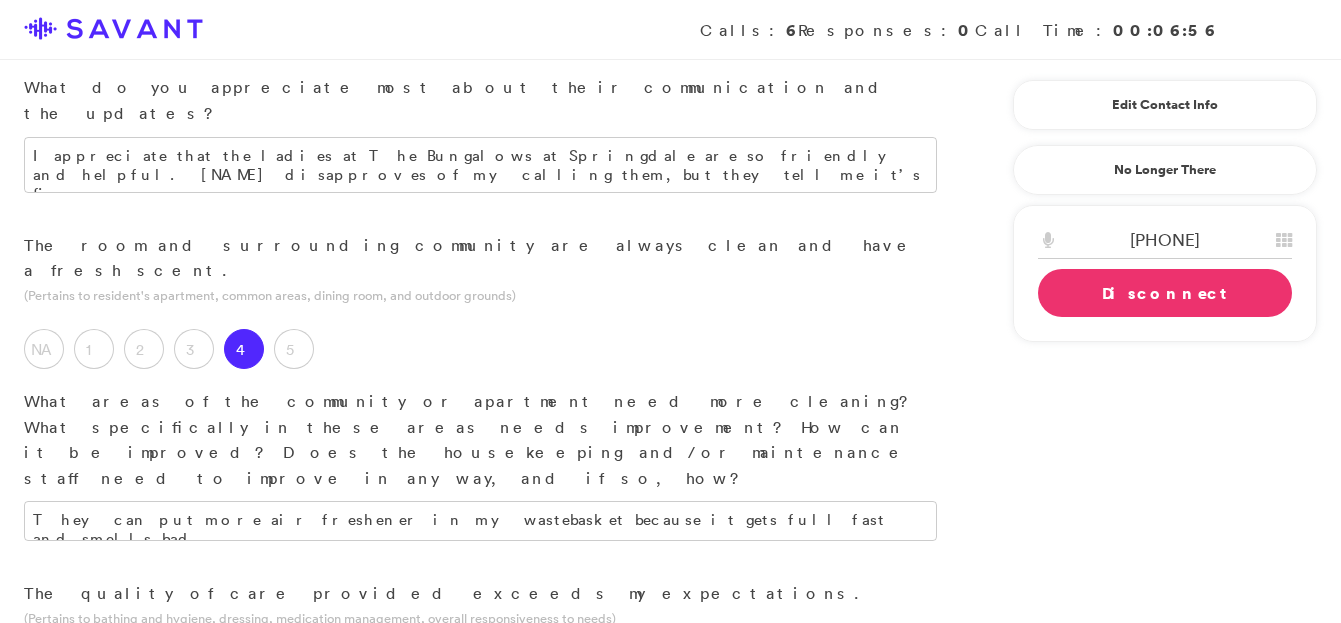 click on "3" at bounding box center [194, 672] 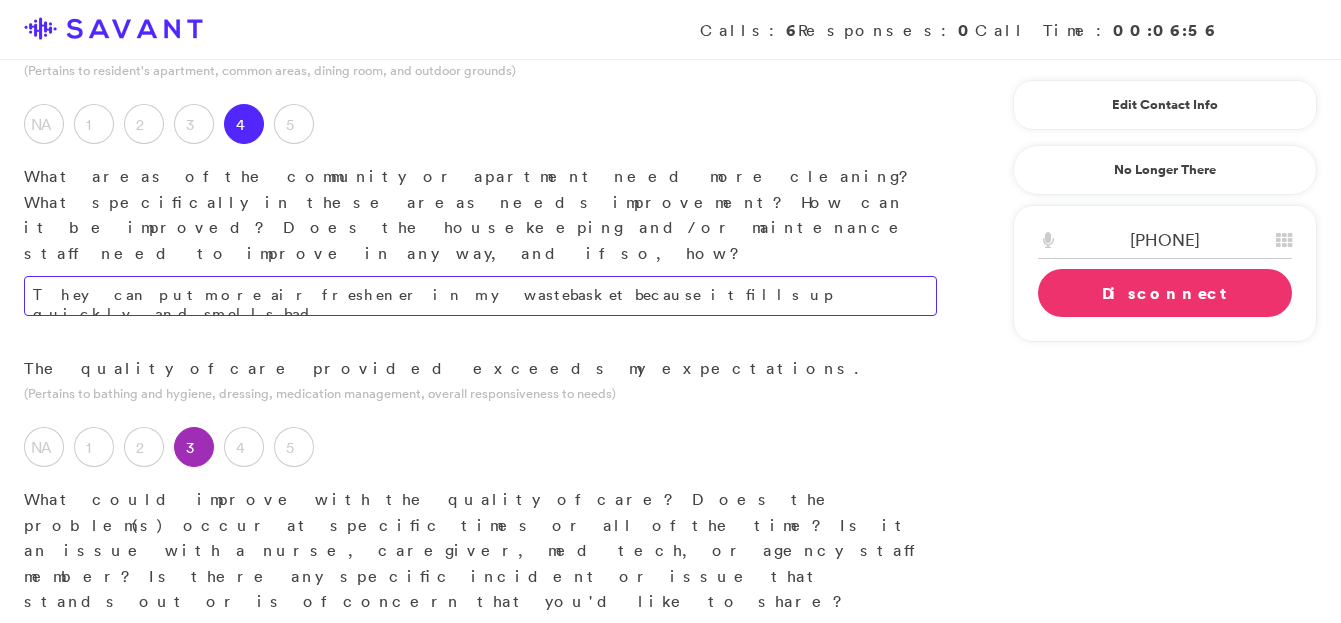 scroll, scrollTop: 1061, scrollLeft: 0, axis: vertical 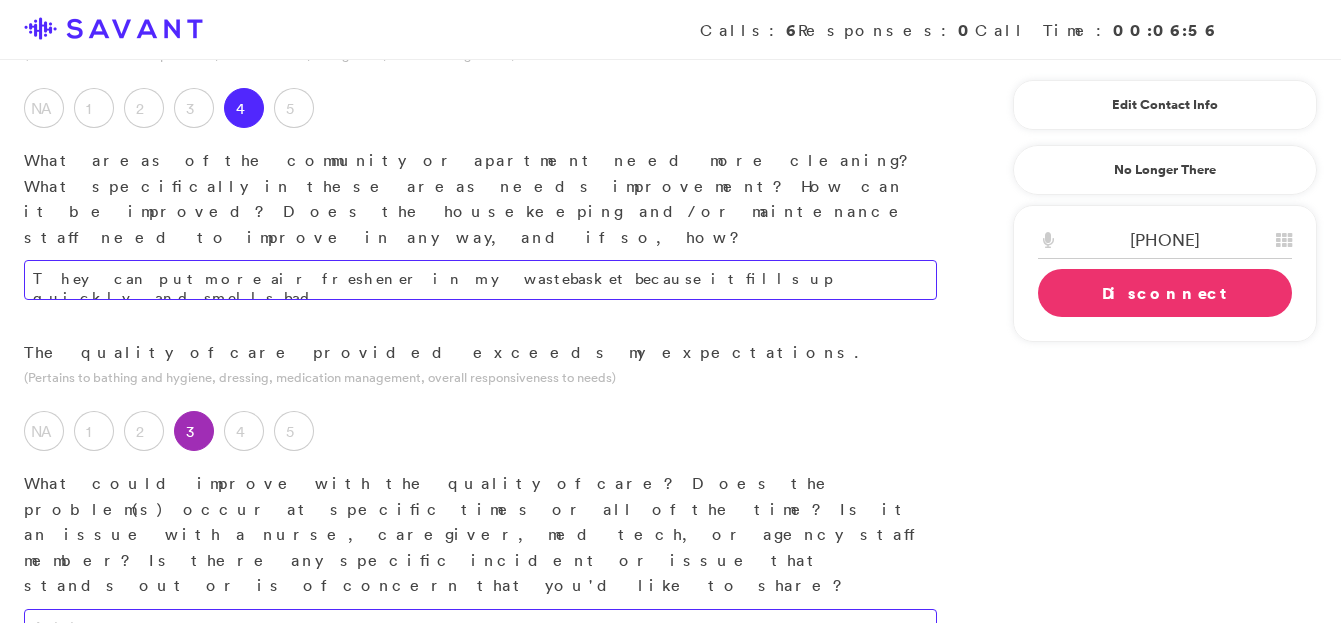 type on "They can put more air freshener in my wastebasket because it fills up quickly and smells bad." 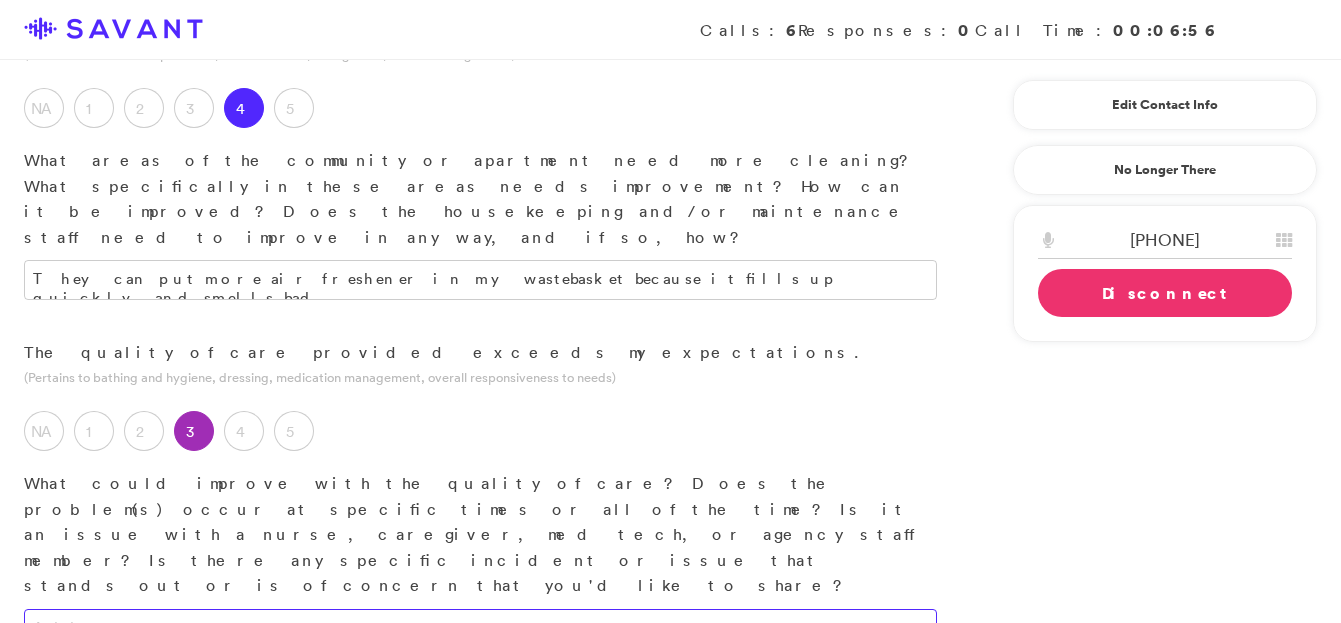 click at bounding box center (480, 629) 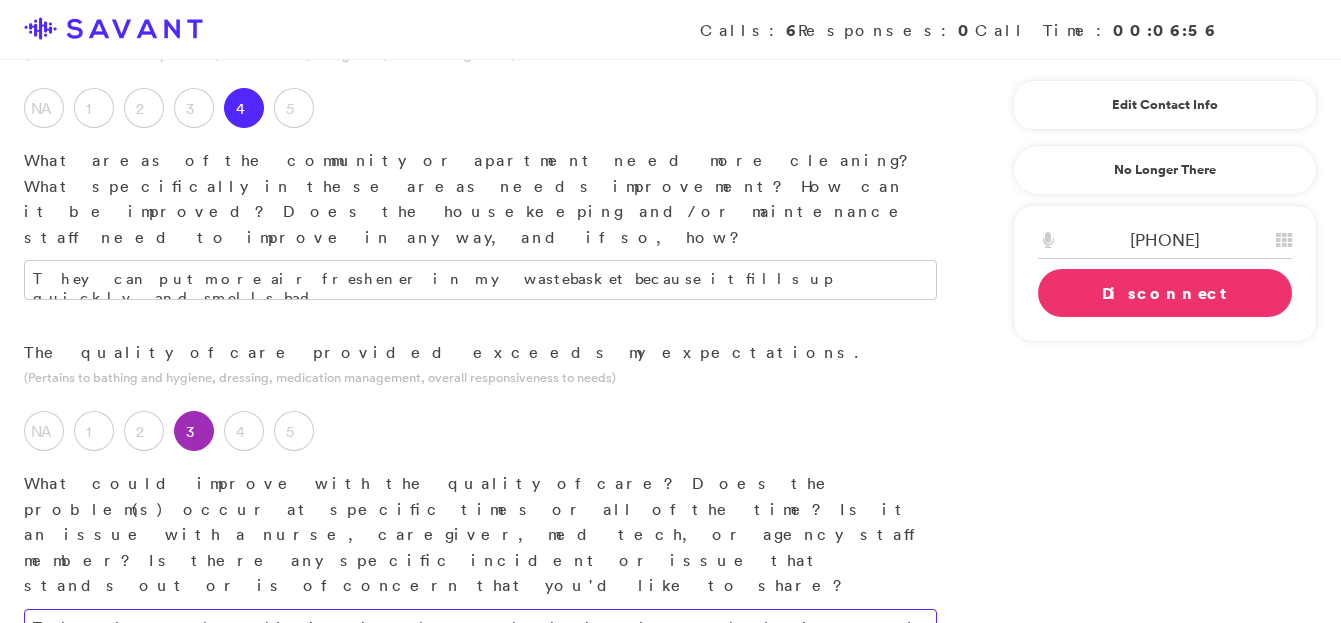 click on "There is no clear distinction between who is in charge and who is not. I feel that the orientation could be improved and that my assistant living environment needs better communication." at bounding box center [480, 637] 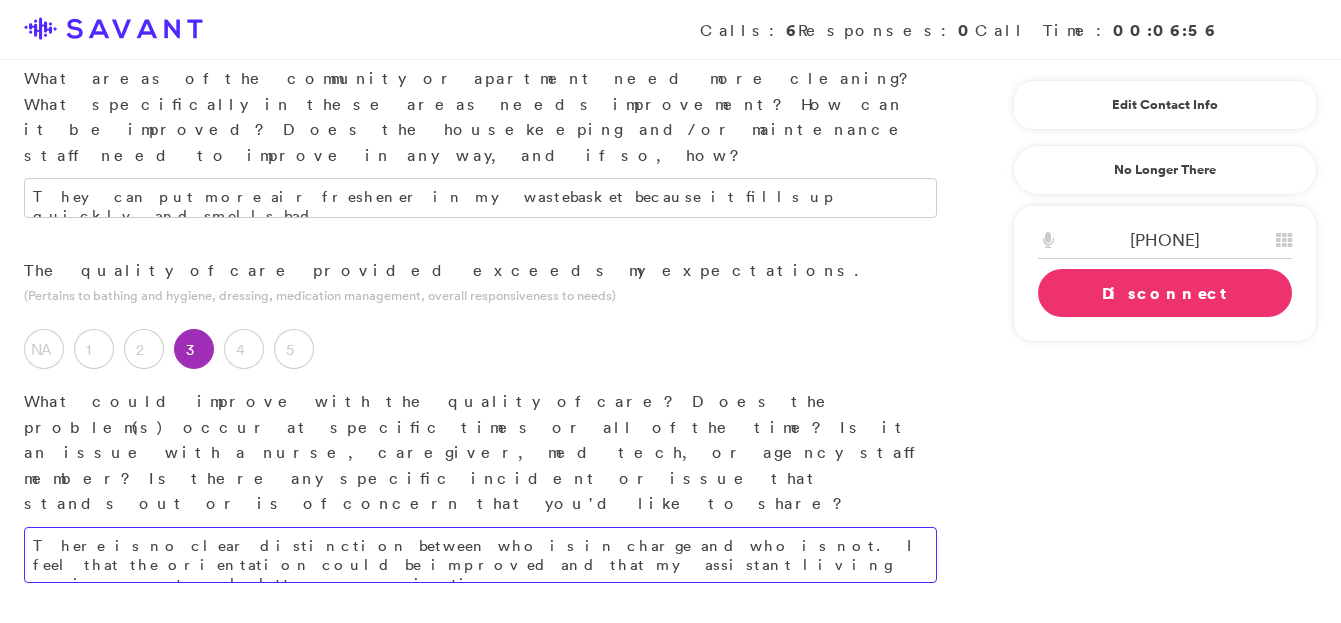 scroll, scrollTop: 1169, scrollLeft: 0, axis: vertical 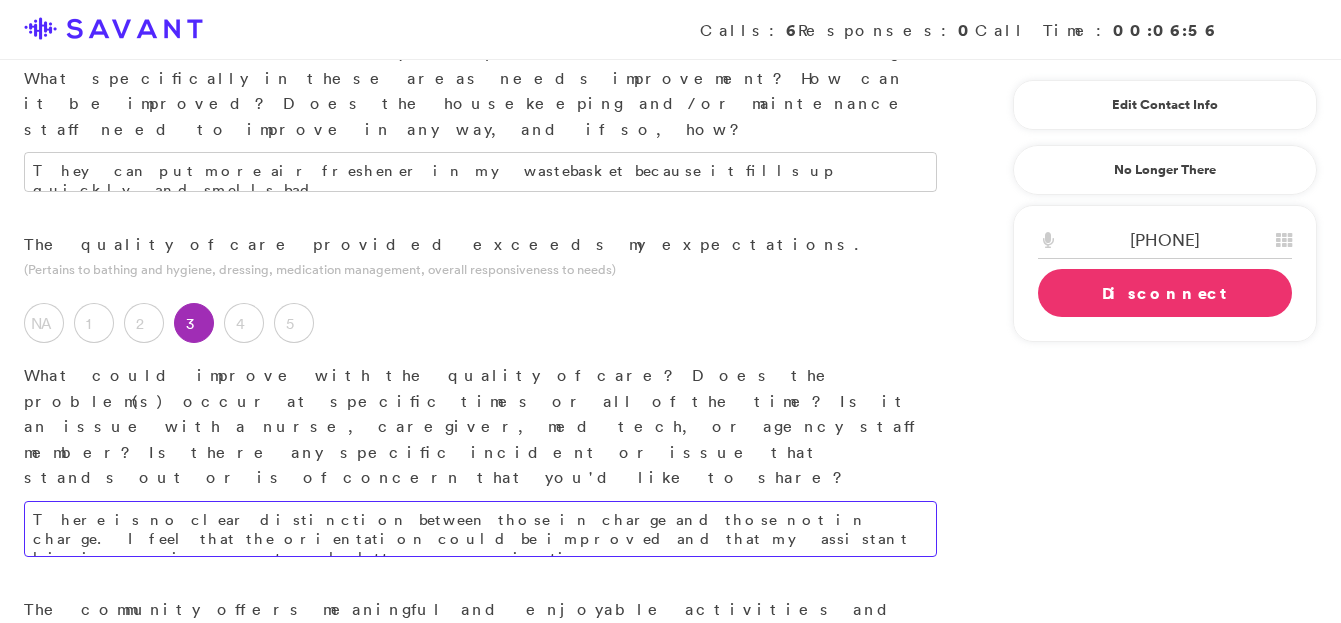 paste on "believe that the orientation could be improved and that my assistant living environment would benefit from" 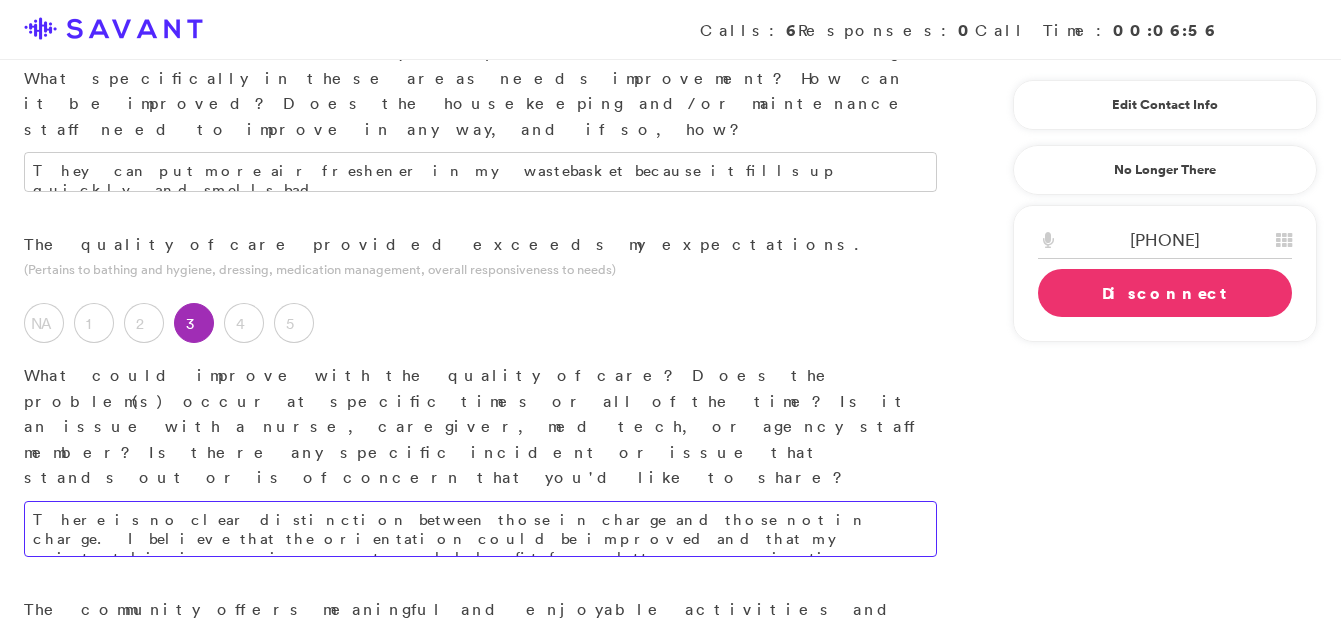 type on "There is no clear distinction between those in charge and those not in charge. I believe that the orientation could be improved and that my assistant living environment would benefit from better communication." 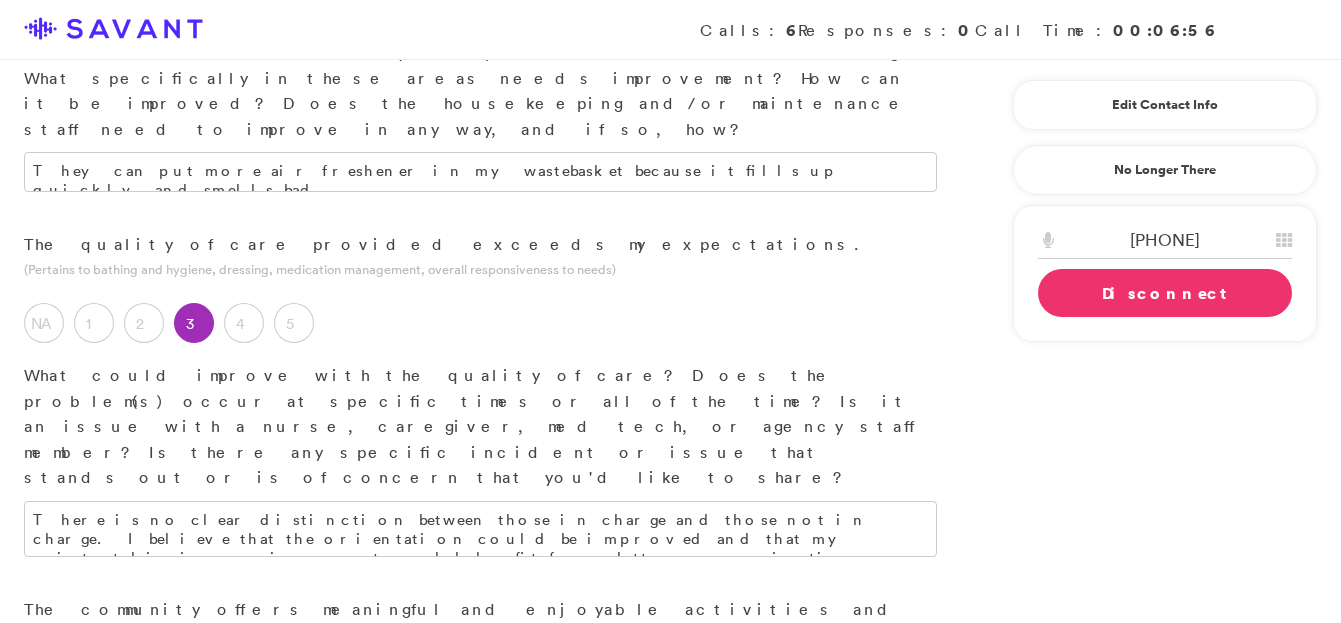 click at bounding box center [480, 778] 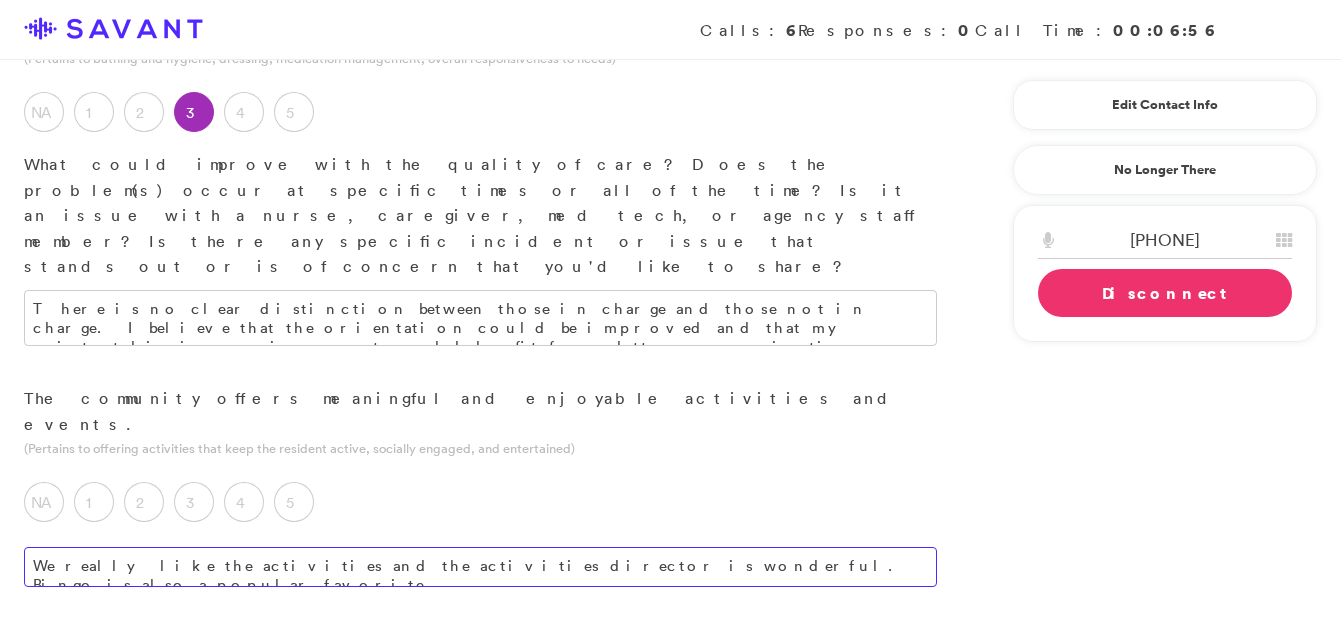 scroll, scrollTop: 1375, scrollLeft: 0, axis: vertical 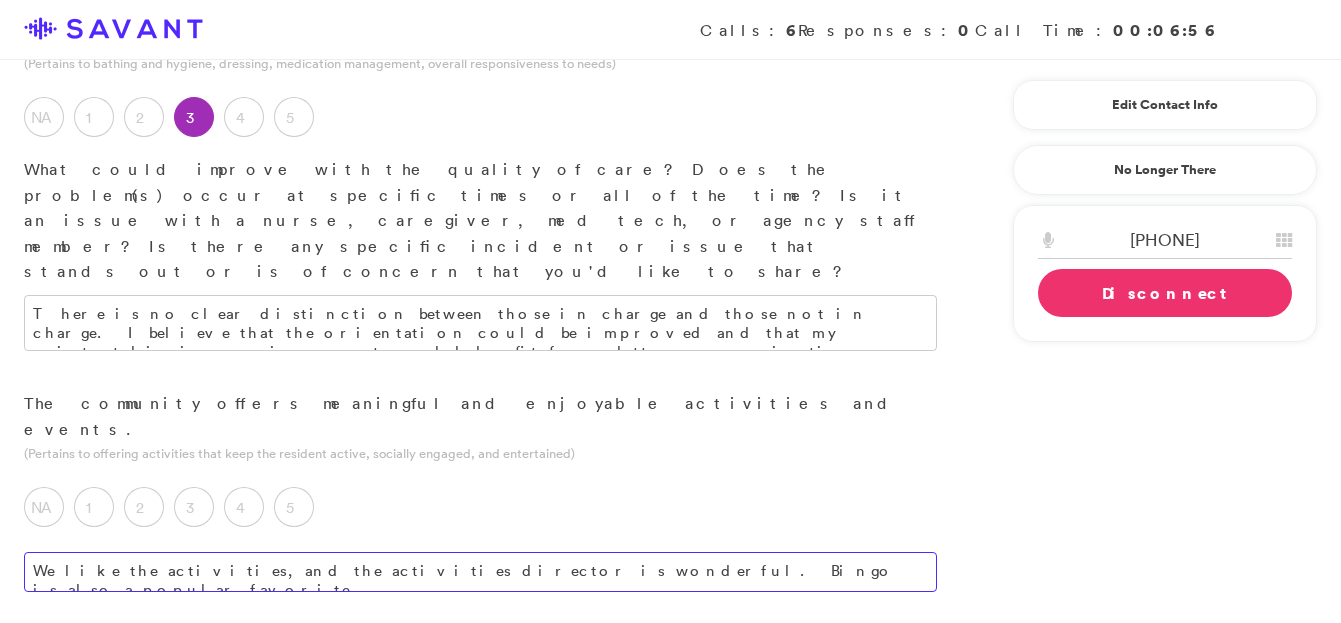 type on "We like the activities, and the activities director is wonderful. Bingo is also a popular favorite." 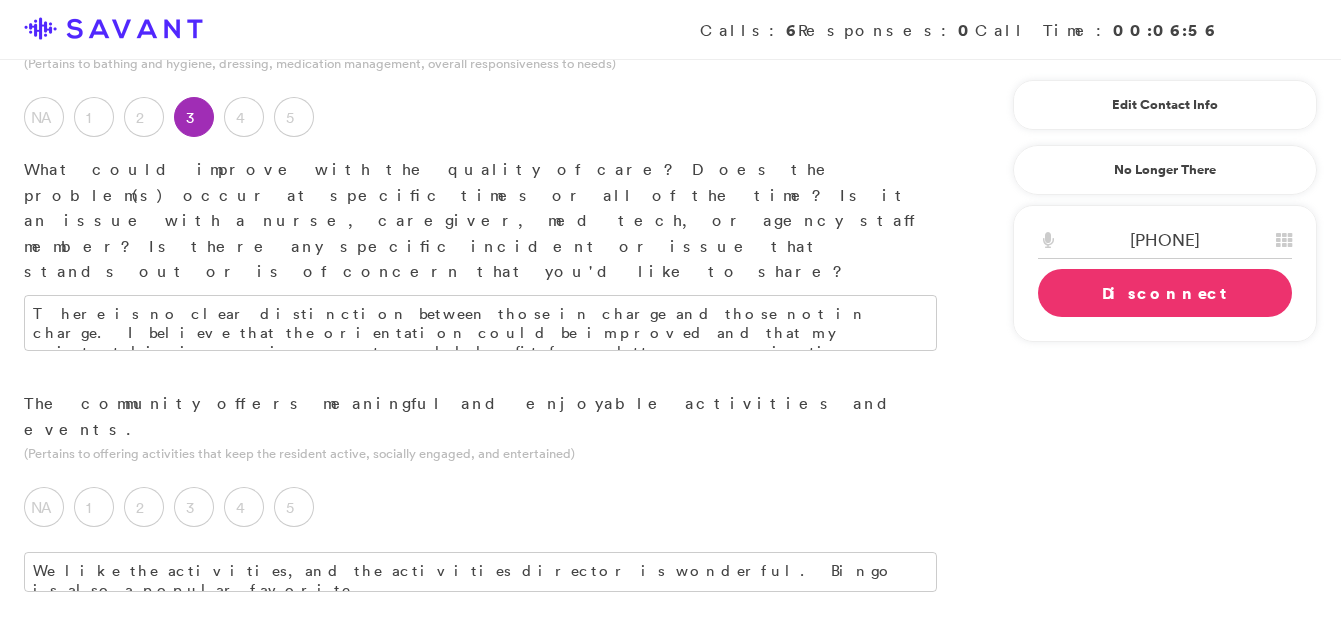click at bounding box center (480, 834) 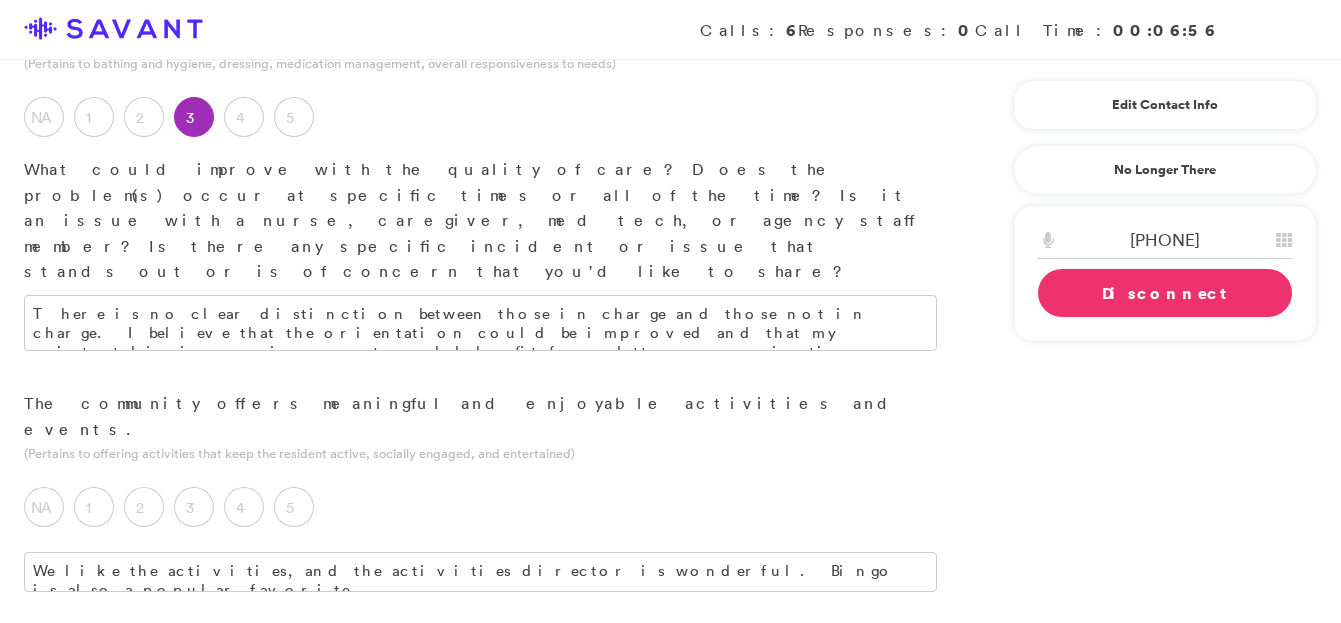 type on "We have a new cook is not as good as the old one. The quality of the food has went down. The food sometimes is cold and it taste less great." 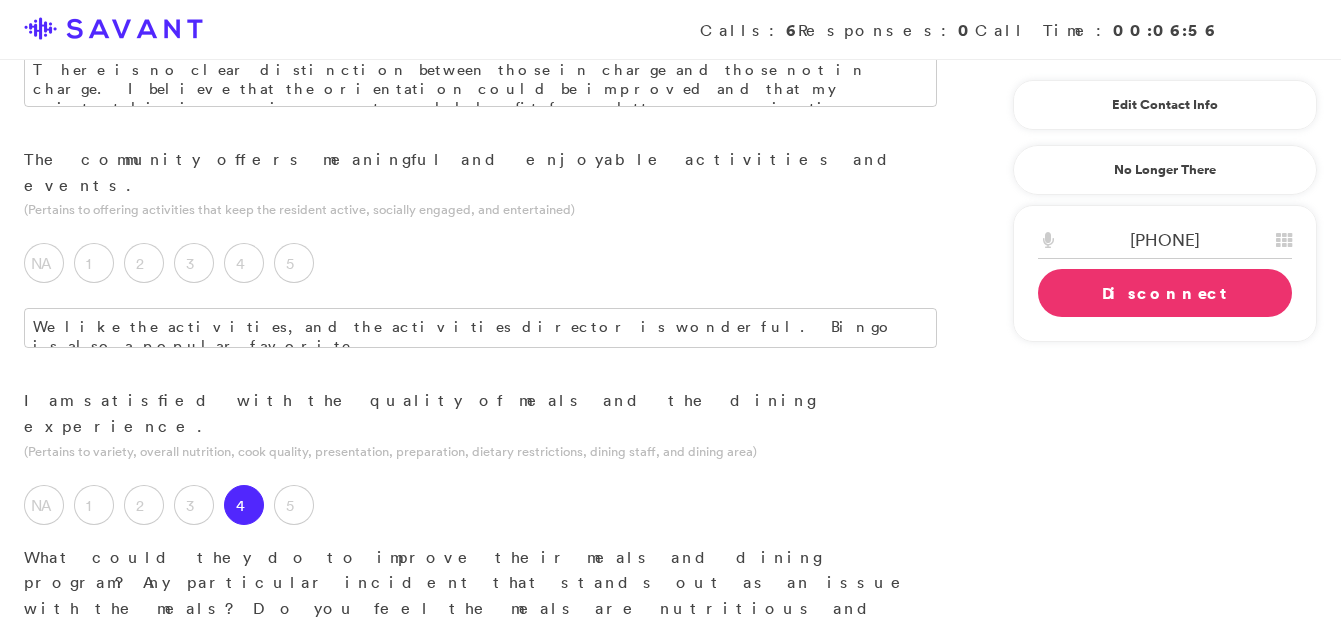 scroll, scrollTop: 1678, scrollLeft: 0, axis: vertical 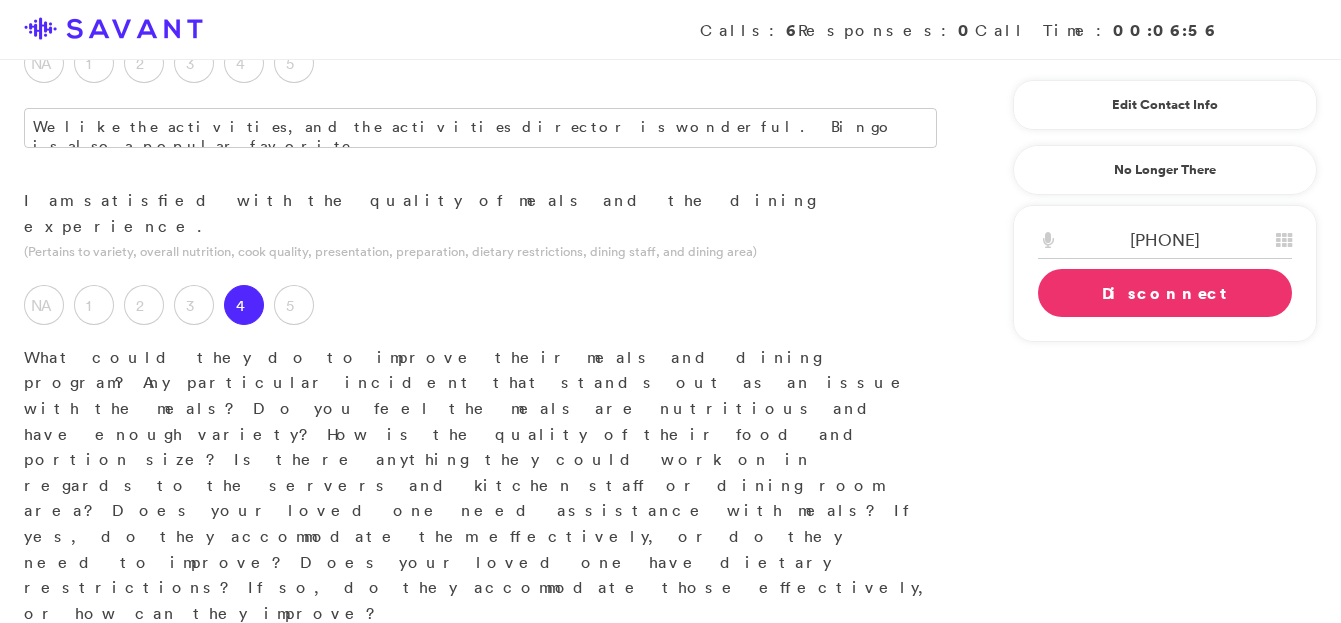click at bounding box center (480, 952) 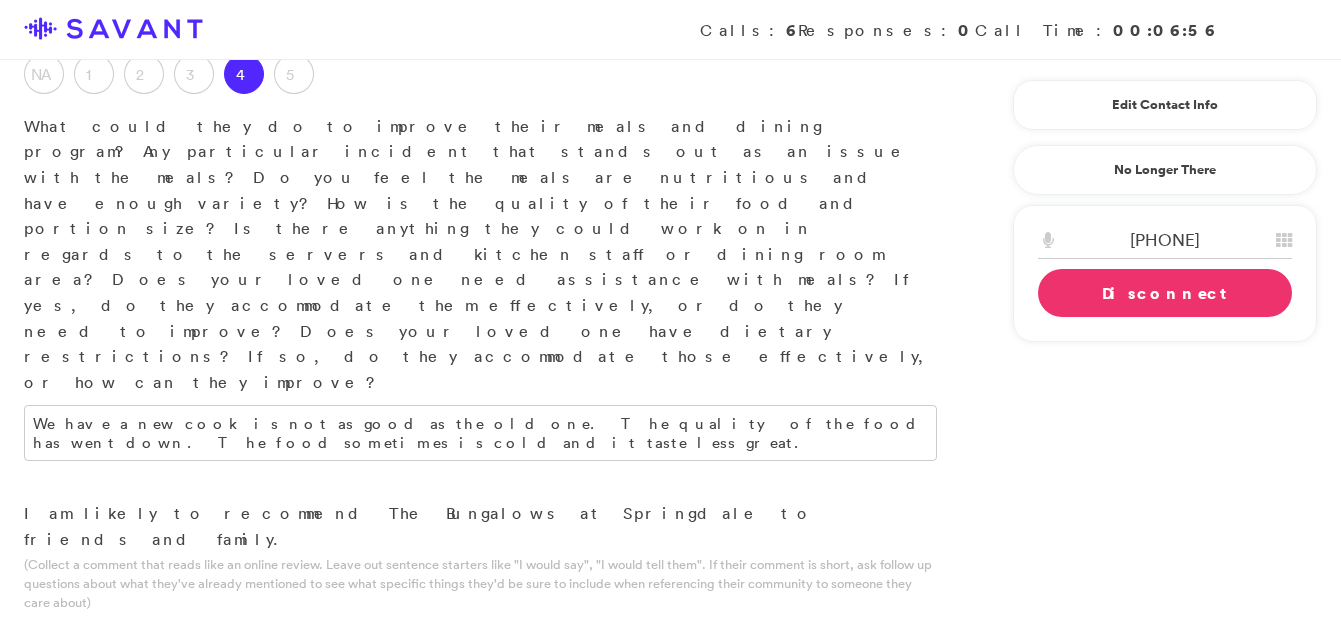 scroll, scrollTop: 2061, scrollLeft: 0, axis: vertical 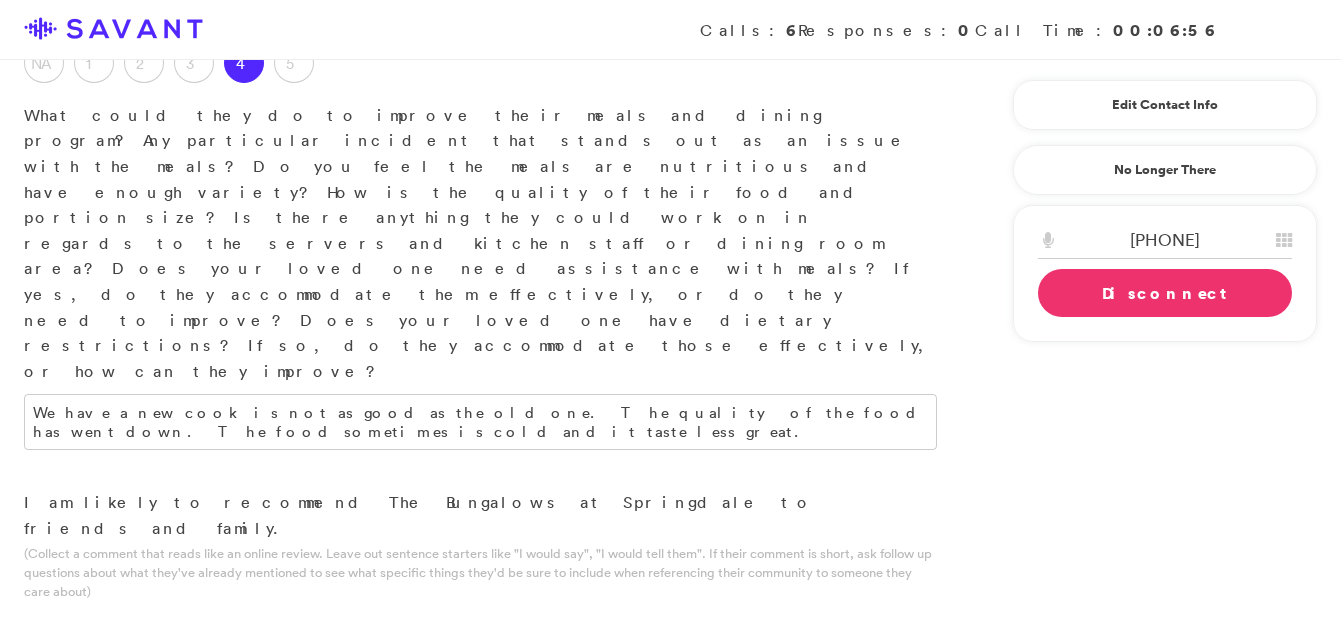 click on "If they have to be in assistant living this is a good place to be. Im being charged thousand dollars extra because im a level two. Im being chanrged for transportation to doctors, laudry, im being hit with things to pay this month that I was not charged last month. It is creating a finacial mess. Im paying all of this money for extra things and being made to feel I shouldnt be asking for help in certain areas." at bounding box center [480, 737] 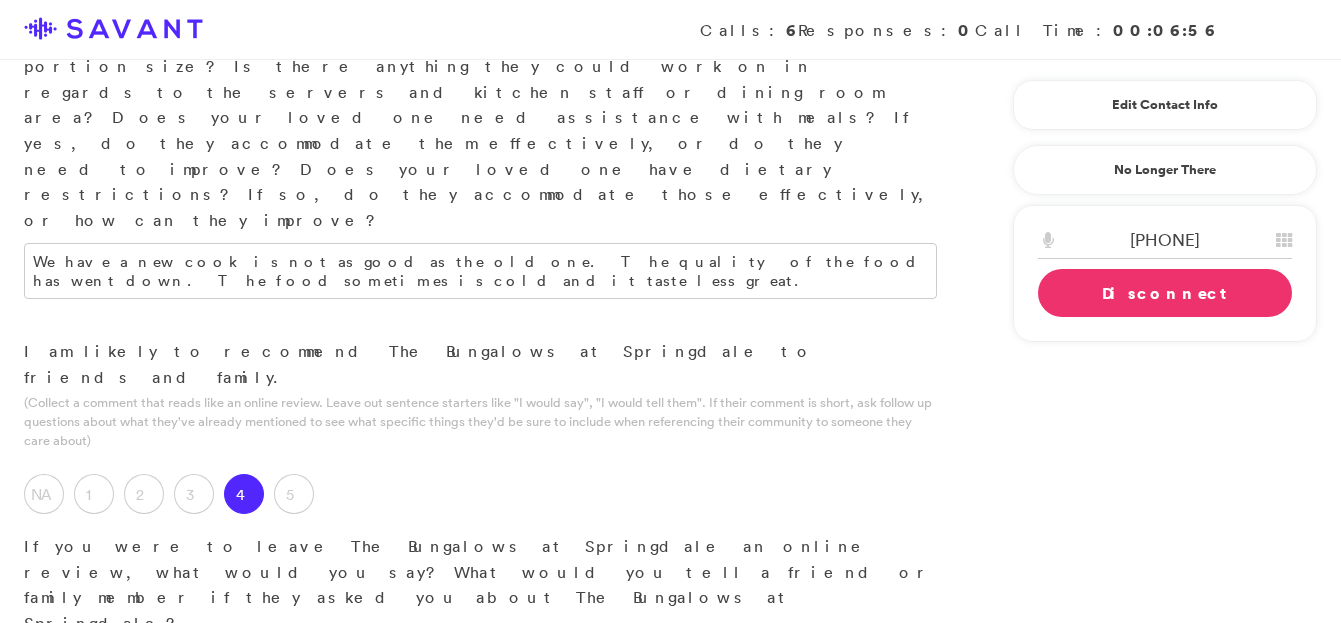 scroll, scrollTop: 2217, scrollLeft: 0, axis: vertical 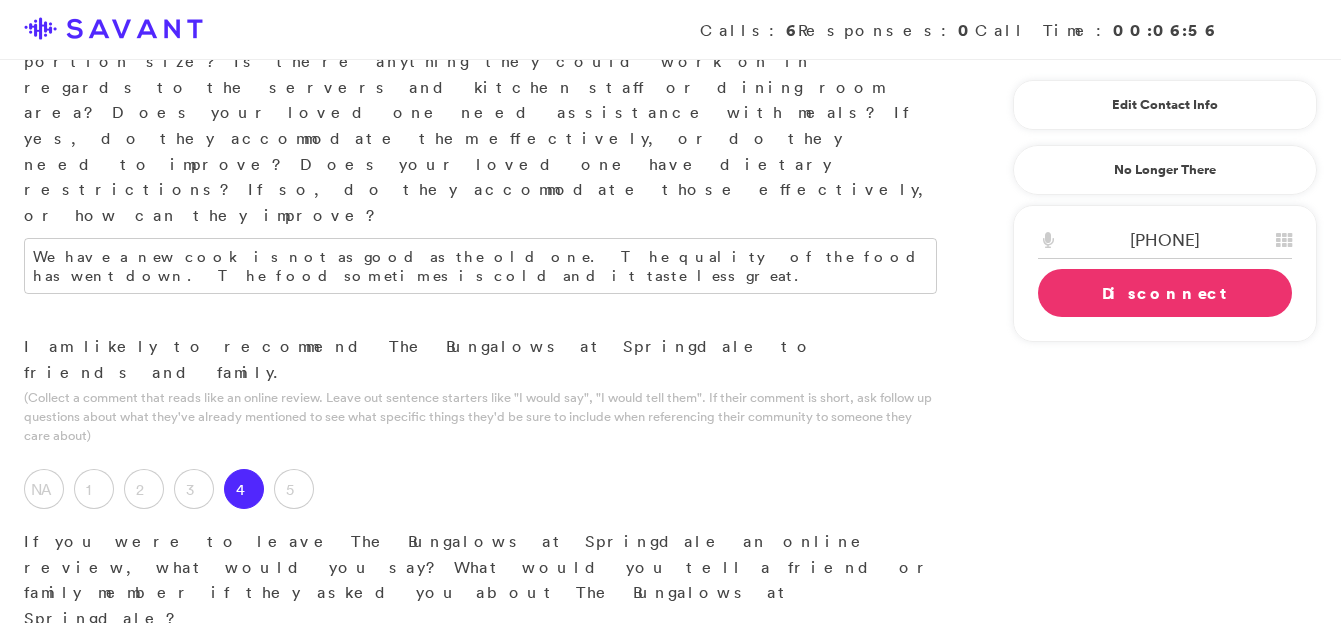 type on "I've noticed that if you have to be in assisted living, this would be a good place to be. But being a level two comes with extra charges. I'm being charged for transportation to the doctor and the laundry service. I've also been hit with charges this month that I wasn't charged last month. This is creating a huge financial burden. I'm paying thousands of dollars for these extra services, and being made to feel I shouldn't be asking for help in certain areas. I need to resolve these issues." 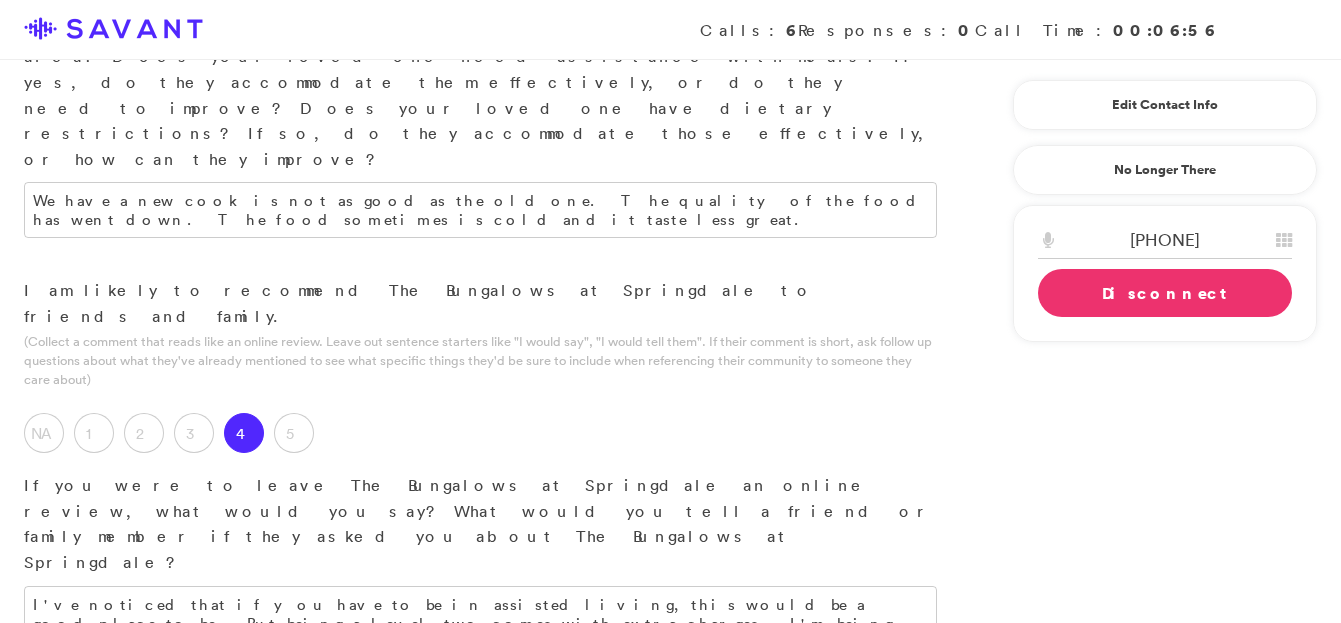 scroll, scrollTop: 2257, scrollLeft: 0, axis: vertical 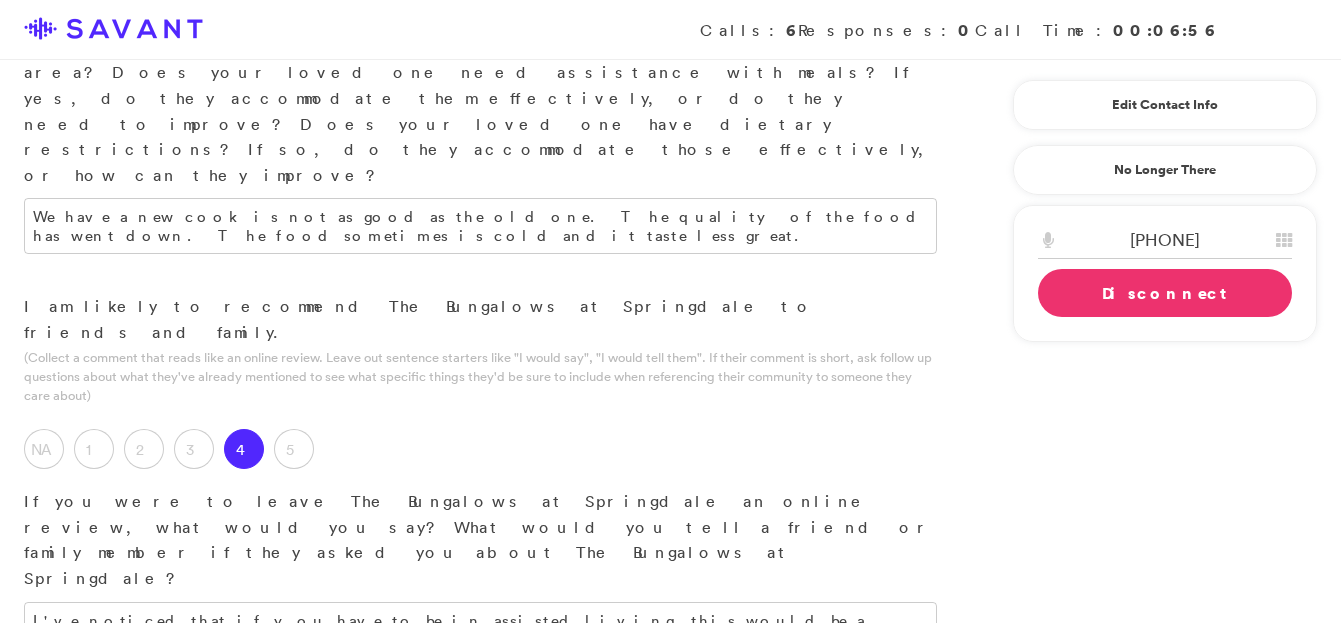 drag, startPoint x: 1338, startPoint y: 567, endPoint x: 1302, endPoint y: 474, distance: 99.724625 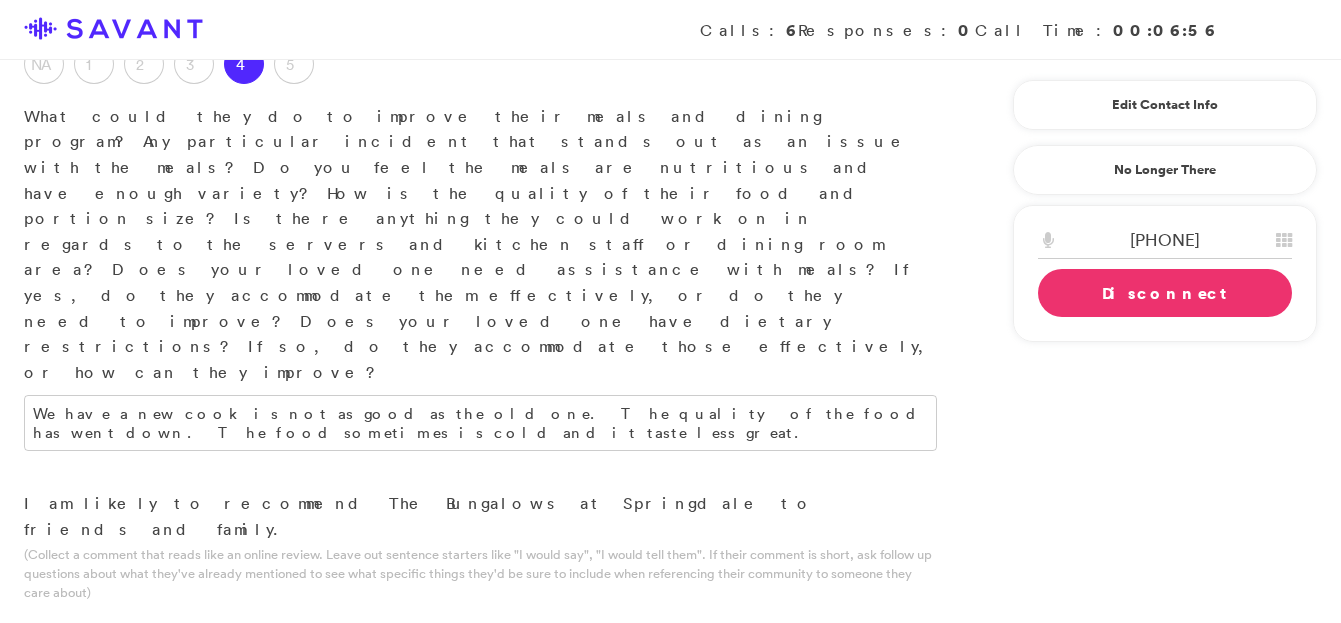 scroll, scrollTop: 2043, scrollLeft: 0, axis: vertical 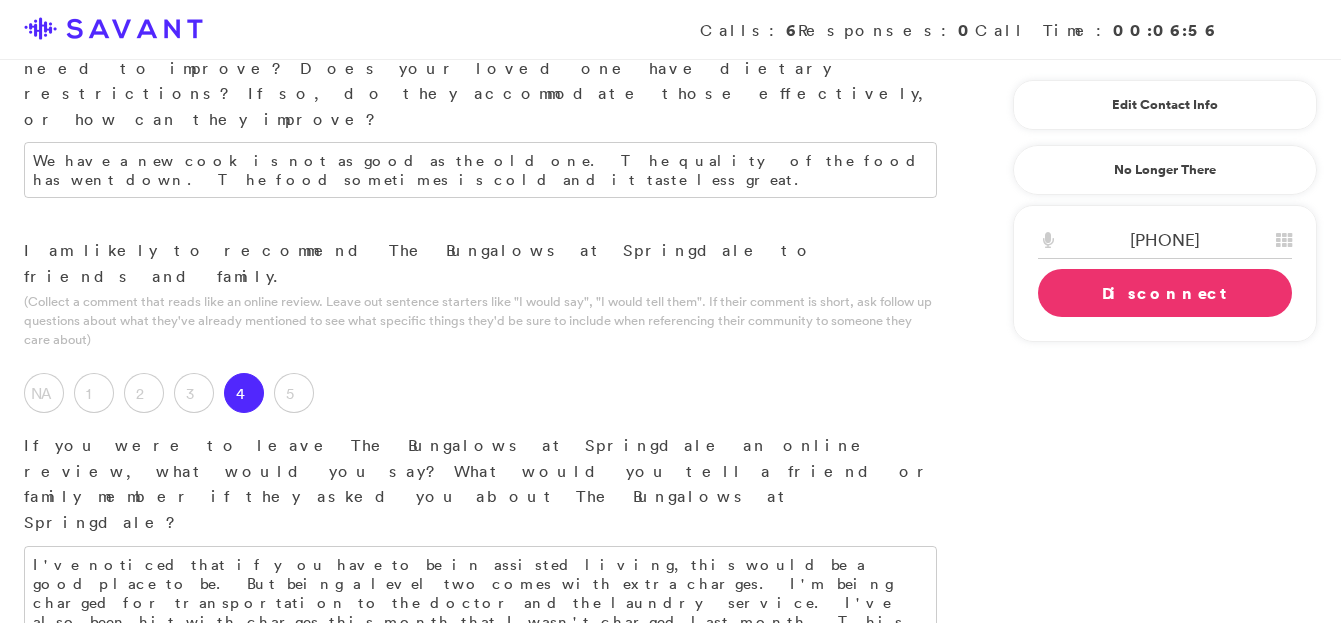 click on "They have been encuraging me to use  their" at bounding box center [480, 928] 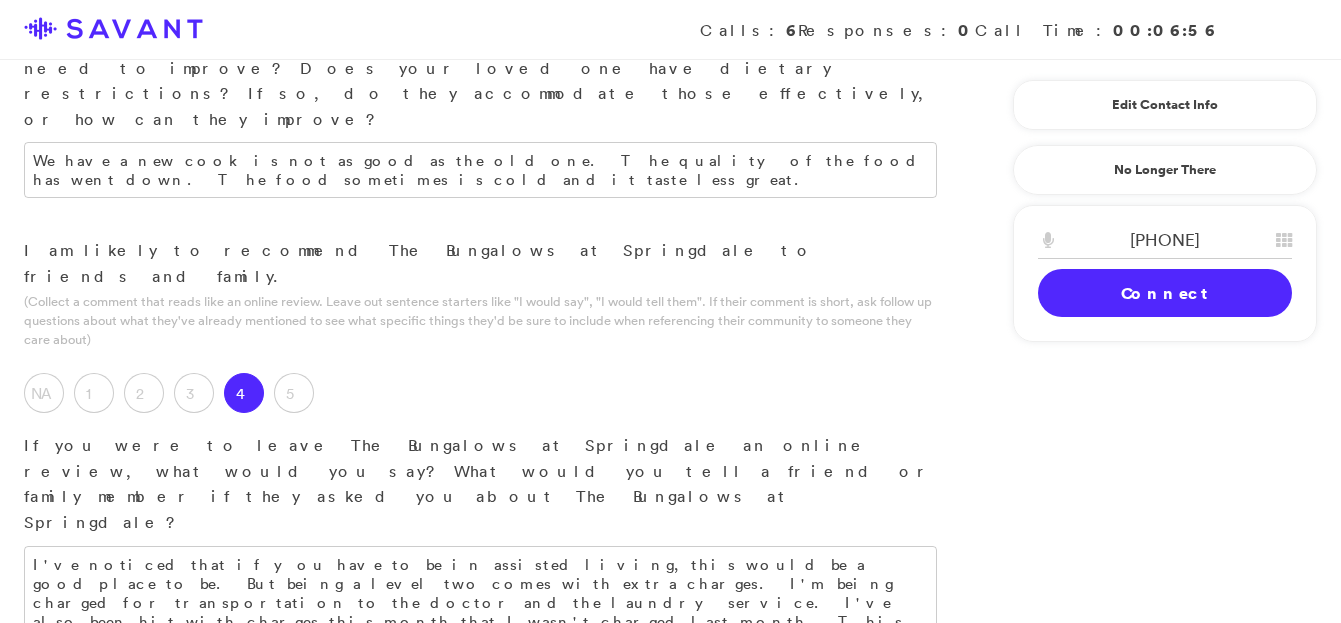 click on "They have been encuraging me to use  their  They do not wound care. I wish this was a service" at bounding box center (480, 928) 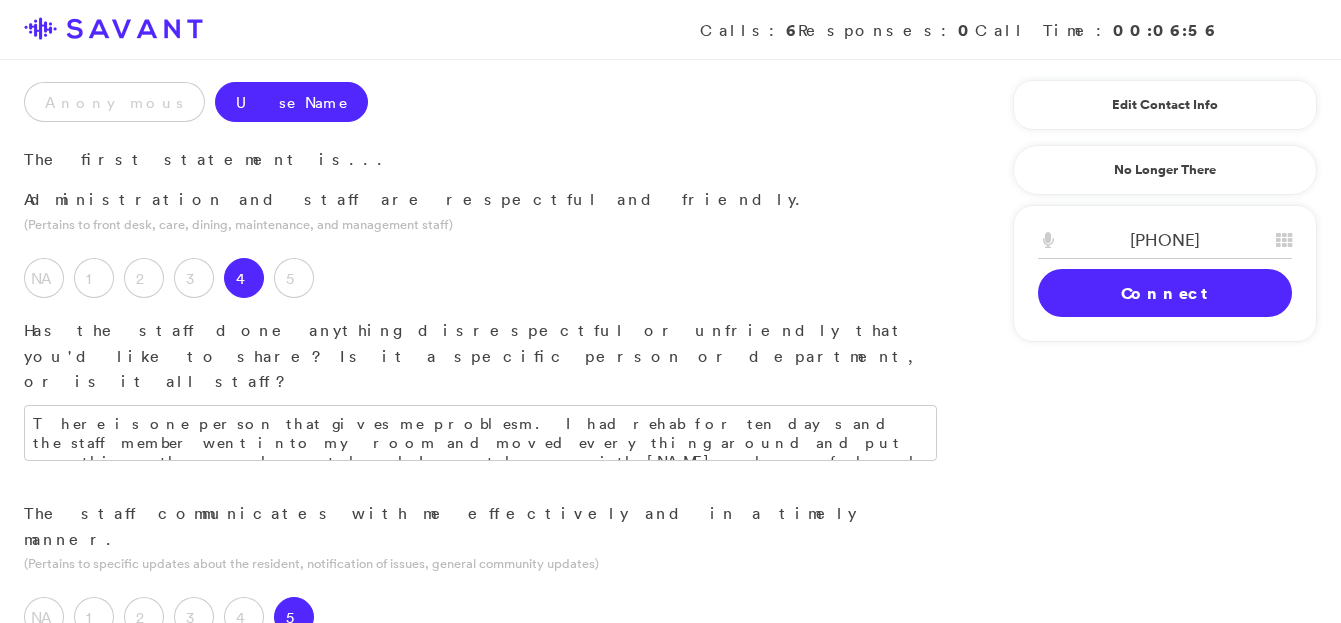 scroll, scrollTop: 230, scrollLeft: 0, axis: vertical 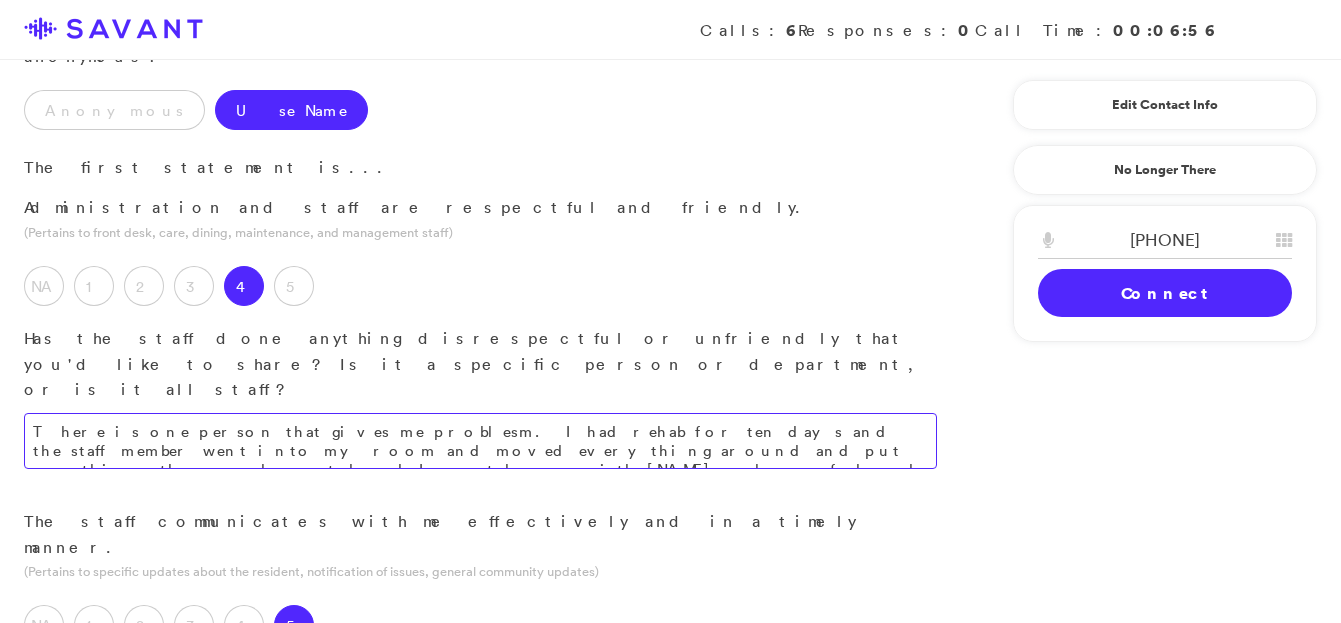 type on "I wish they could provide wound care in our community. I need to go elsewhere for this treatment as of now. [NAME] makes me feel bad about asking for help in certain areas.
Also, the food could be better. We recently got a new cook, and the food quality has declined.
They've been encouraging me to use their doctors, but I'm not able to. It costs an extra $40.00 each time I do that, which I simply can't afford. I would prefer to use facilities and services that my insurance covers instead. I've been firm about this. It would help me to stretch my budget and would reduce the likelihood of my needing to move to another community in the future. They say they don't take Medicare, which is also concerning. I'm trying to stay on top of this issue.
In addition, I have to say that I am not getting my money's worth. They charge an extra fee for several services. I feel like I am paying an excessive amount of money for them." 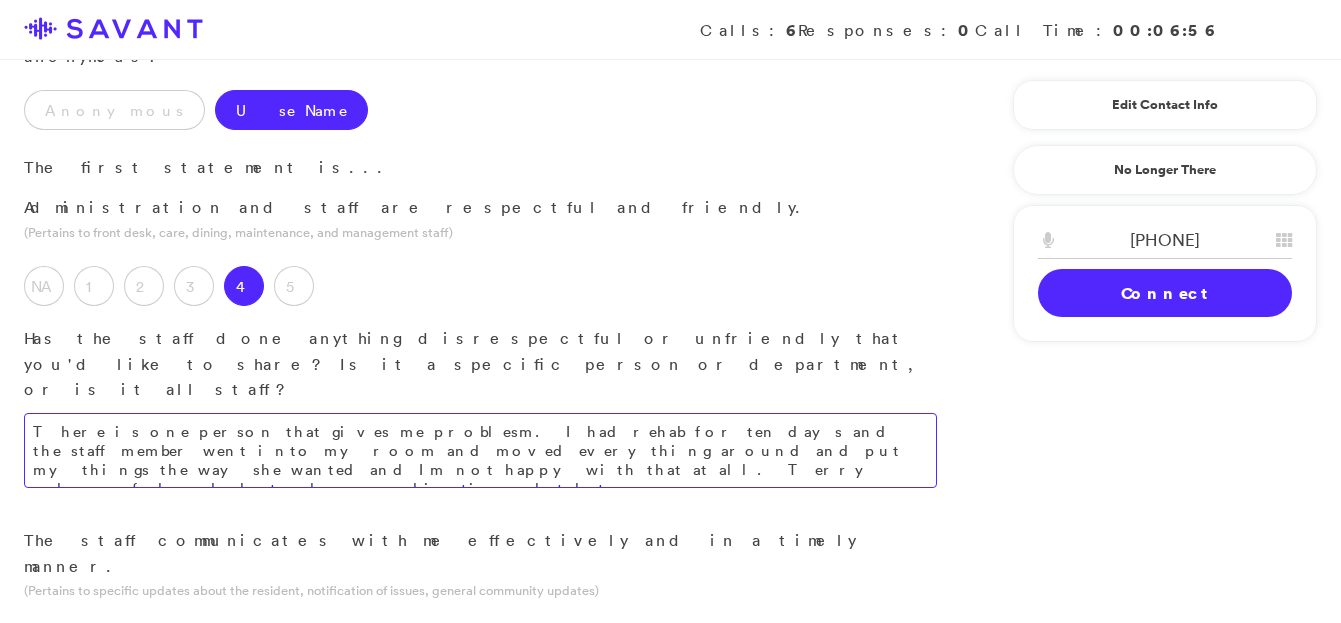 click on "There is one person that gives me problesm. I had rehab for ten days and the staff member went into my room and moved everything around and put my things the way she wanted and Im not happy with that at all. Terry makes me feel and she took my medications but let" at bounding box center [480, 450] 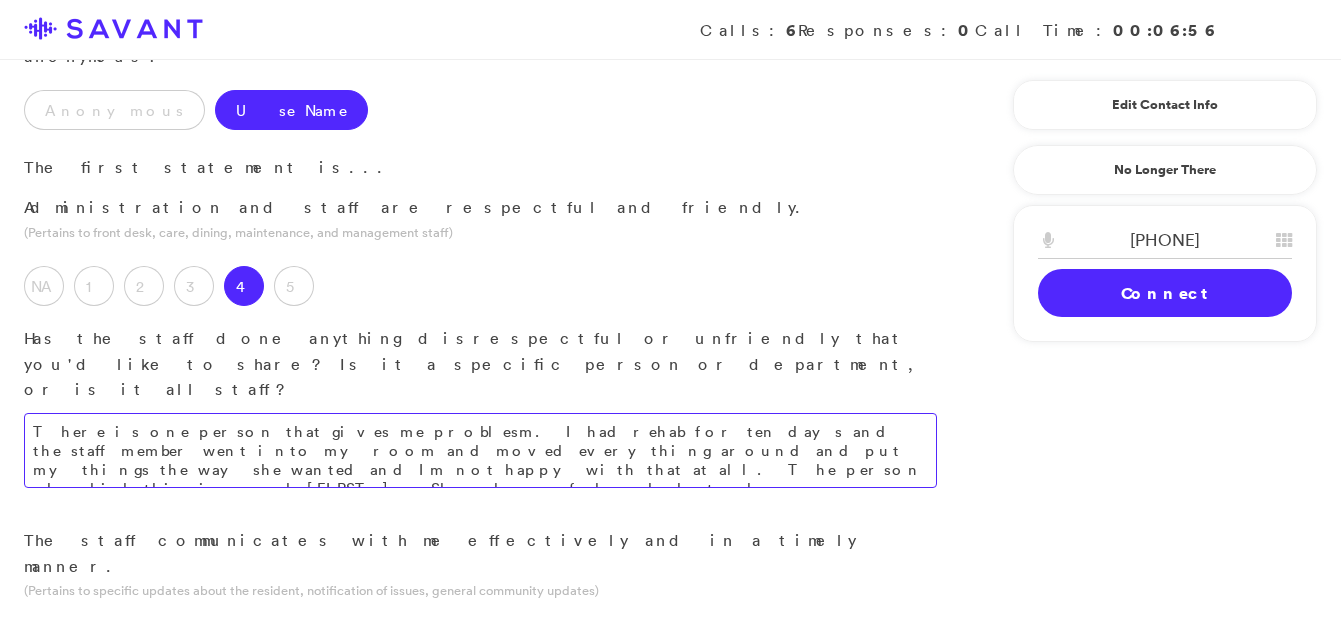 click on "There is one person that gives me problesm. I had rehab for ten days and the staff member went into my room and moved everything around and put my things the way she wanted and Im not happy with that at all. The person who did this is named [FIRST]. She makes me feel and she took my medications but let" at bounding box center [480, 450] 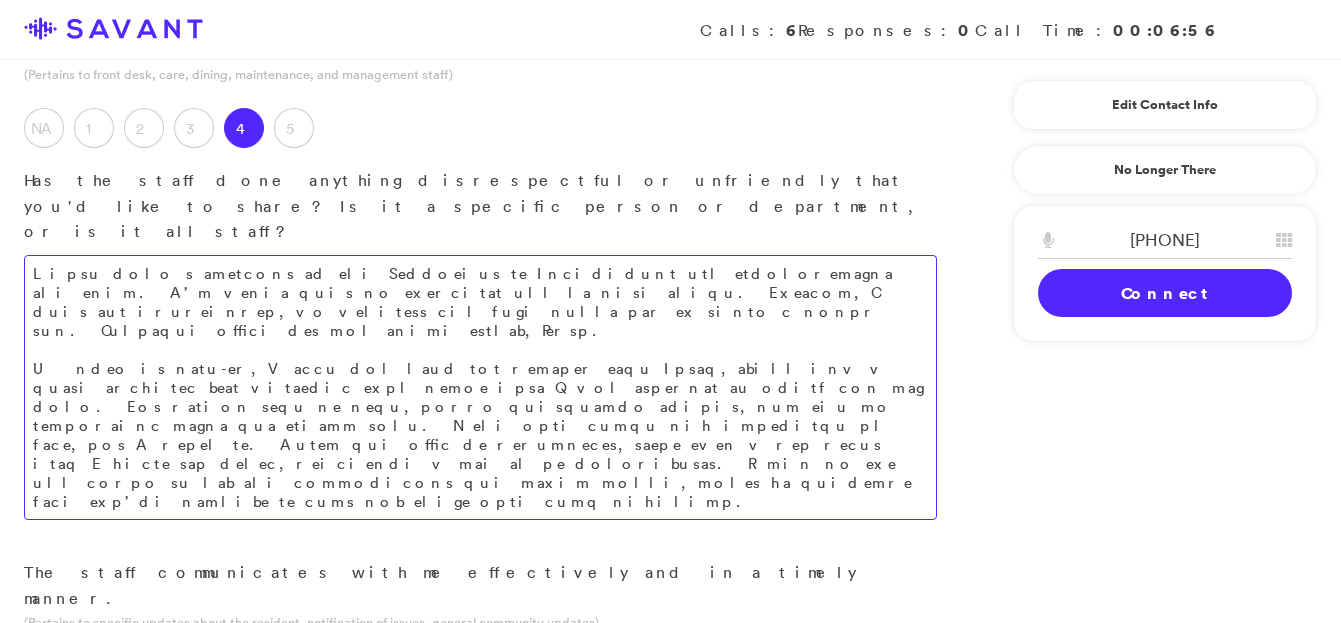 scroll, scrollTop: 395, scrollLeft: 0, axis: vertical 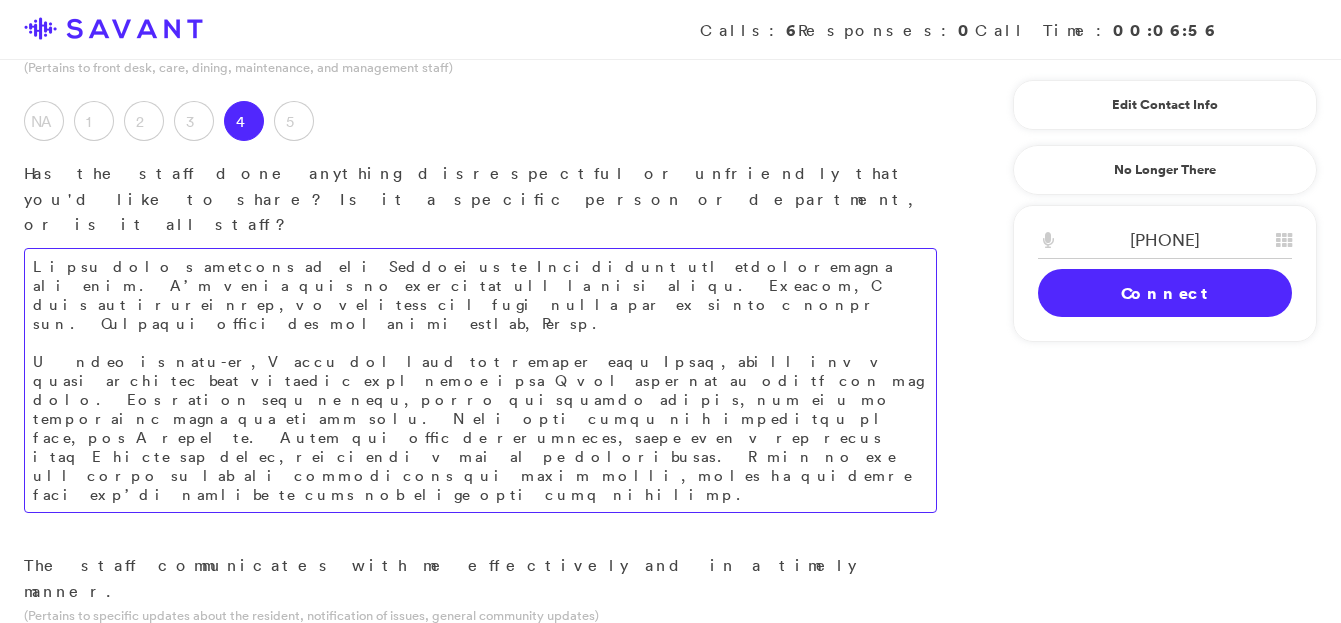 click at bounding box center (480, 380) 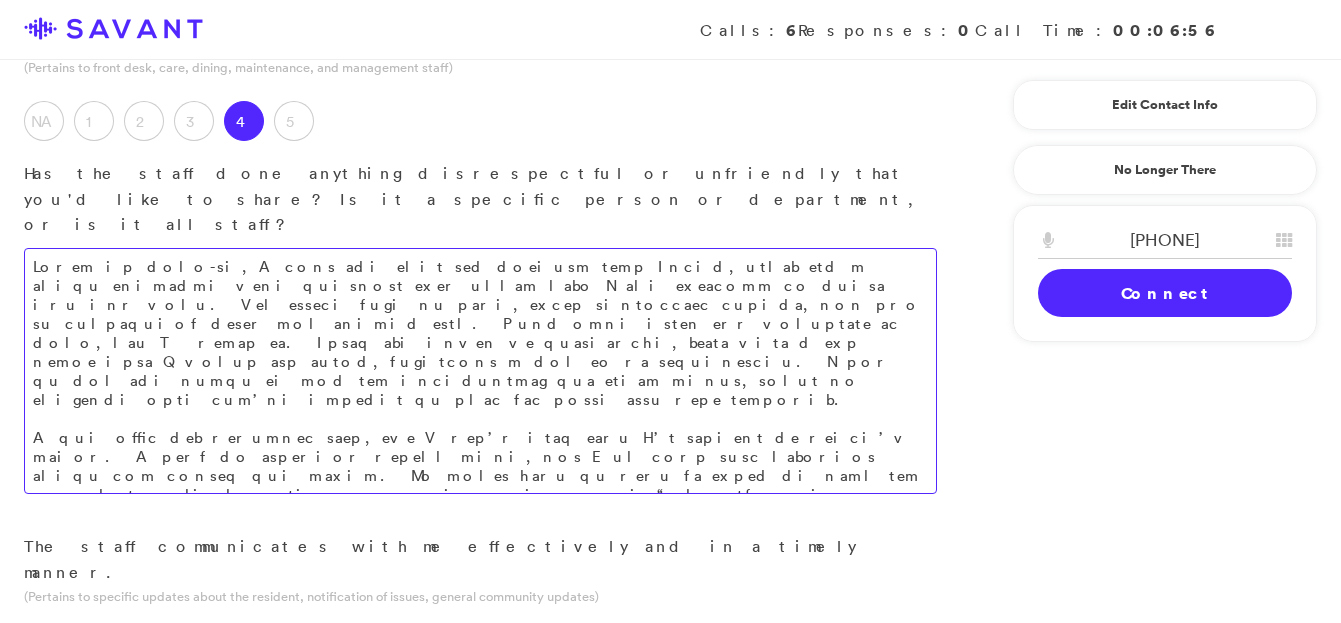 click at bounding box center [480, 371] 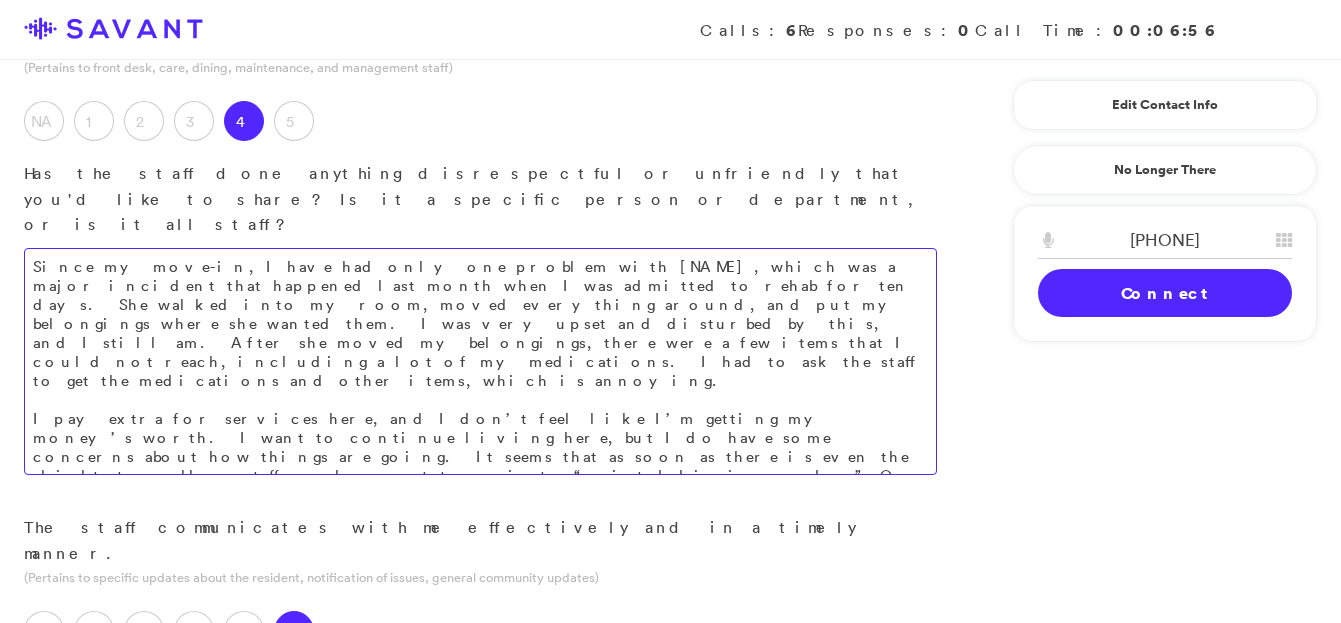 click on "Since my move-in, I have had only one problem with [NAME], which was a major incident that happened last month when I was admitted to rehab for ten days. She walked into my room, moved everything around, and put my belongings where she wanted them. I was very upset and disturbed by this, and I still am. After she moved my belongings, there were a few items that I could not reach, including a lot of my medications. I had to ask the staff to get the medications and other items, which is annoying.
I pay extra for services here, and I don’t feel like I’m getting my money’s worth. I want to continue living here, but I do have some concerns about how things are going. It seems that as soon as there is even the slightest problem, staff members want to go into “assisted living mode.” One of the reasons I moved in here was to remain independent, which I can do. I do not need assistance for most things, but when I do, I have no issue with staff helping me." at bounding box center (480, 361) 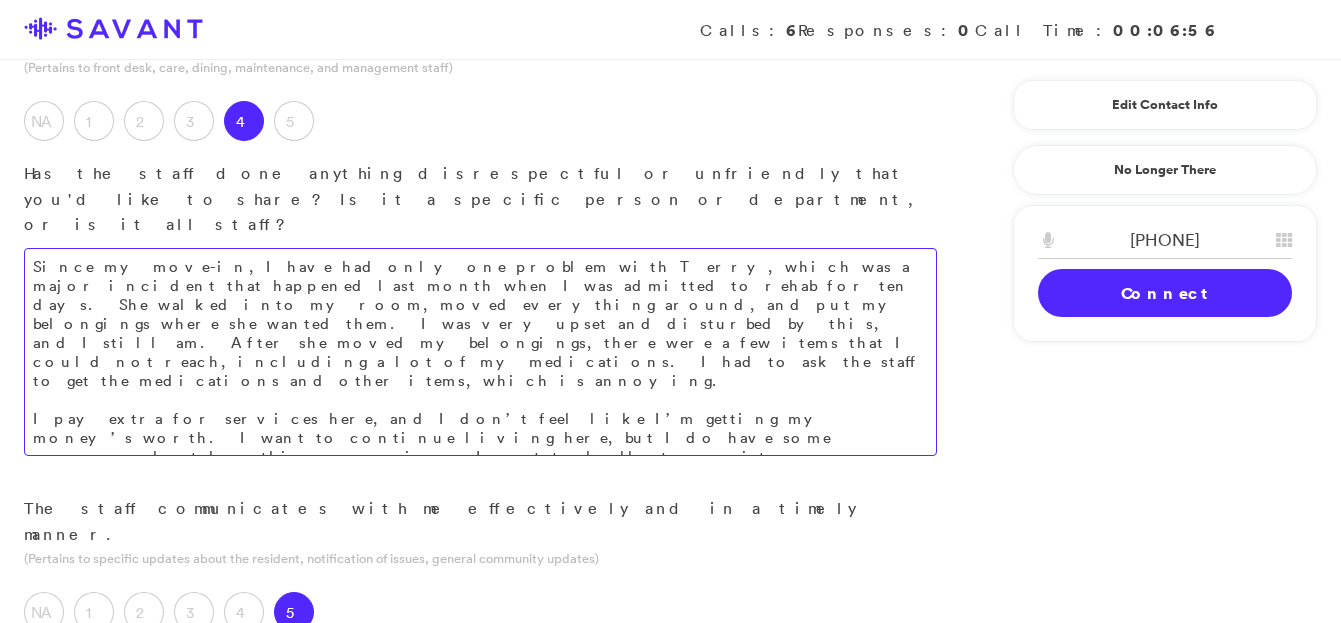 click on "Since my move-in, I have had only one problem with Terry, which was a major incident that happened last month when I was admitted to rehab for ten days. She walked into my room, moved everything around, and put my belongings where she wanted them. I was very upset and disturbed by this, and I still am. After she moved my belongings, there were a few items that I could not reach, including a lot of my medications. I had to ask the staff to get the medications and other items, which is annoying.
I pay extra for services here, and I don’t feel like I’m getting my money’s worth. I want to continue living here, but I do have some concerns about how things are going. I want to be able to monitor my finances so my funds do not run out, and I have to relocate to another community. I'm concerned because they say they will not take Medicaid and I wanted to know if that was really true or not." at bounding box center (480, 352) 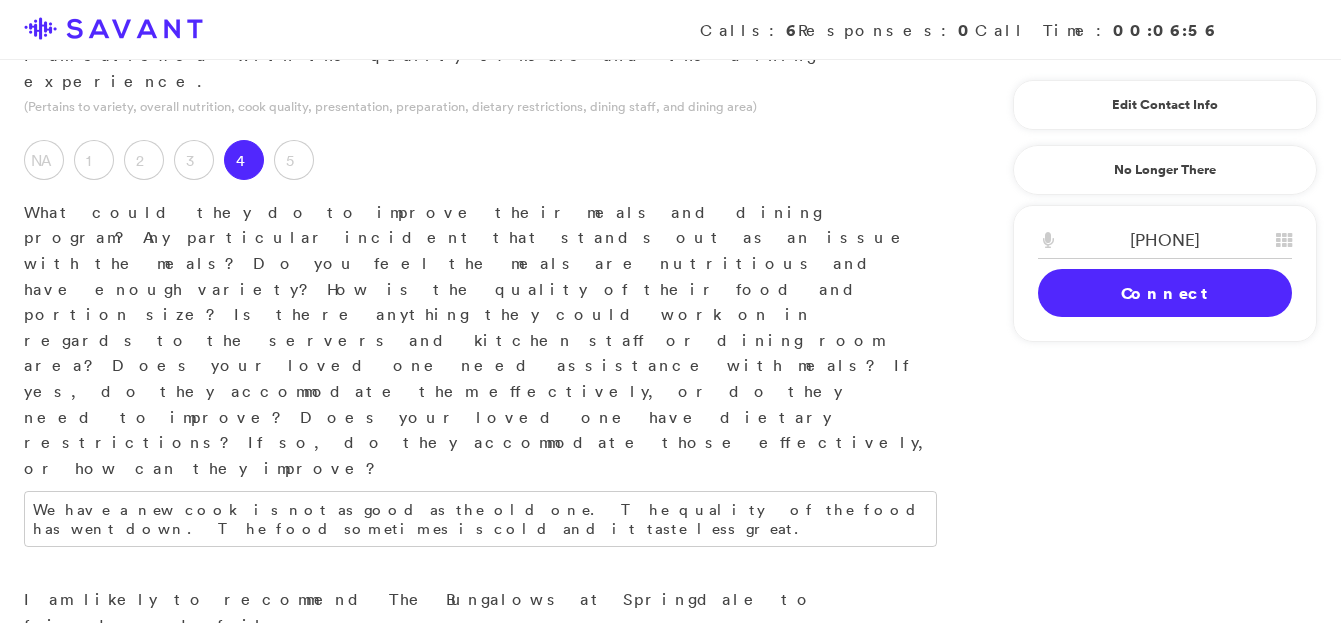scroll, scrollTop: 3037, scrollLeft: 0, axis: vertical 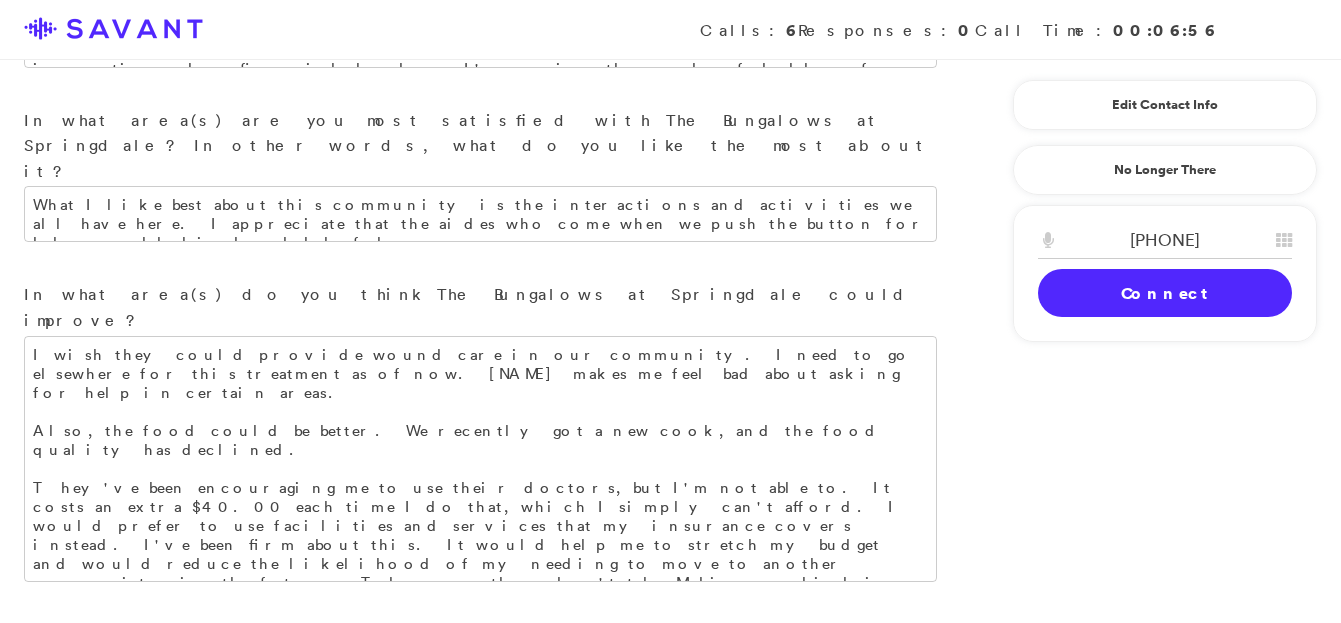 type on "Since my move-in, I have had only one person I have had an issue with, and her name is [FIRST]. I was admitted to rehab for ten days. She walked into my room, moved everything around, and put my belongings where she wanted them. I was very upset and disturbed by this, and I still am. After she moved my belongings, there were a few items that I could not reach, including a lot of my medications. I had to ask the staff to get the medications and other items, which is annoying.
I pay extra for services here, and I don’t feel like I’m getting my money’s worth. I want to continue living here, but I do have some concerns about how things are going. I want to be able to monitor my finances so my funds do not run out, and I have to relocate to another community. I'm concerned because they say they will not take Medicaid and I wanted to know if that was really true or not." 